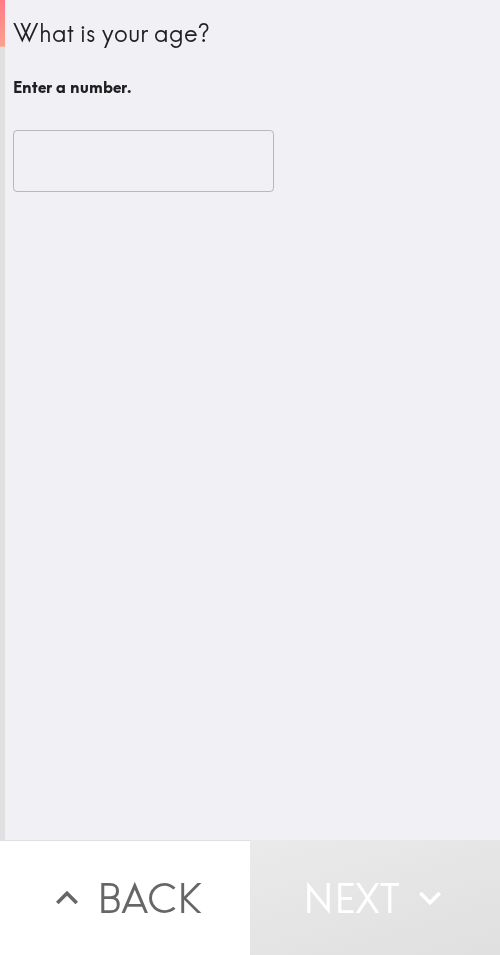 scroll, scrollTop: 0, scrollLeft: 0, axis: both 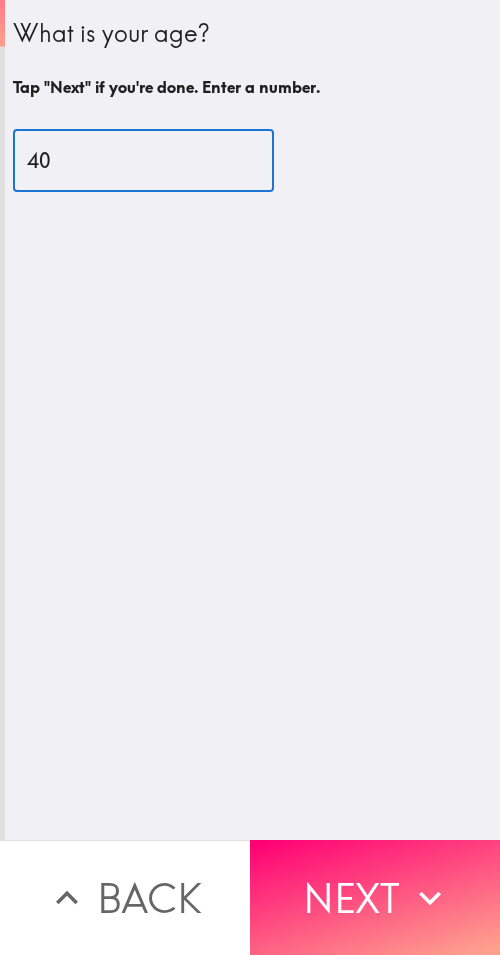 type on "40" 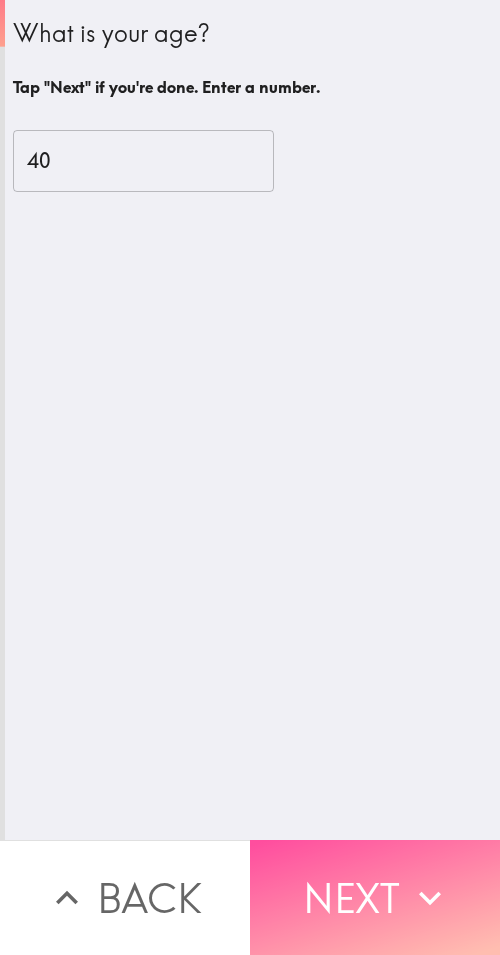 drag, startPoint x: 336, startPoint y: 886, endPoint x: 495, endPoint y: 896, distance: 159.31415 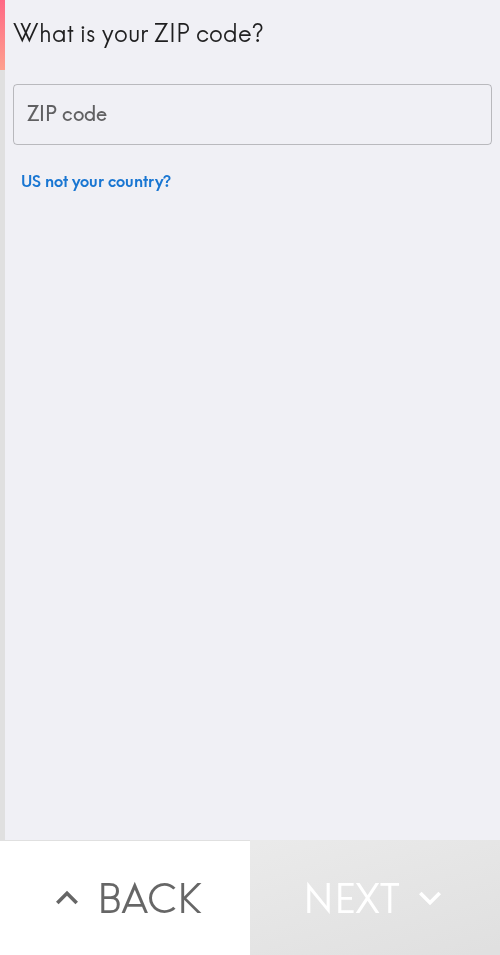 click on "ZIP code" at bounding box center (252, 115) 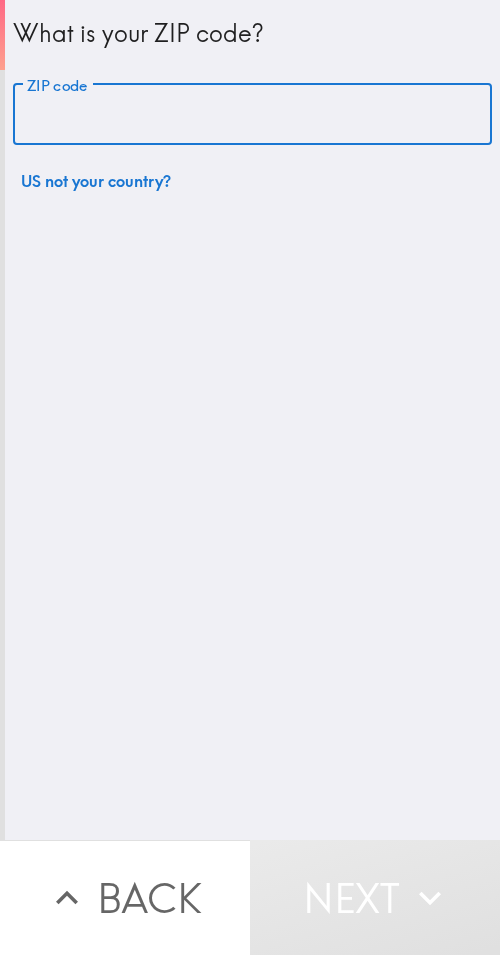 paste on "11412" 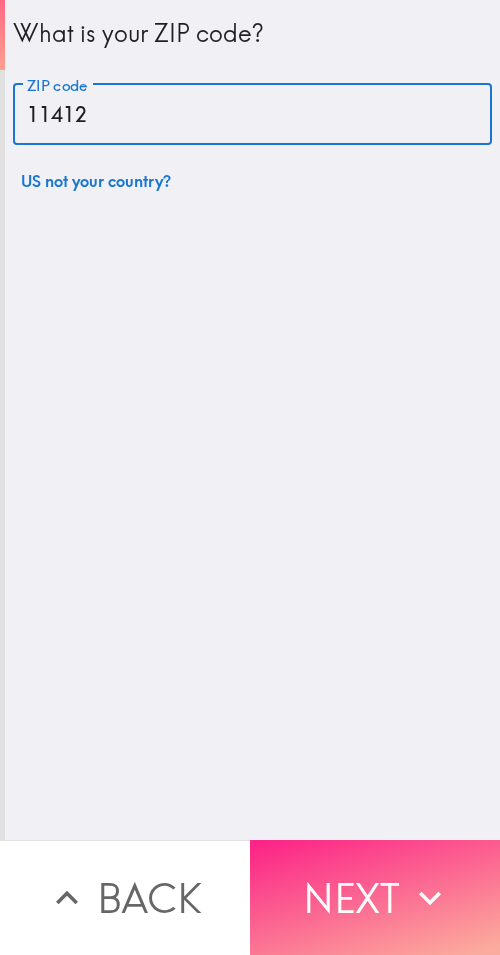 type on "11412" 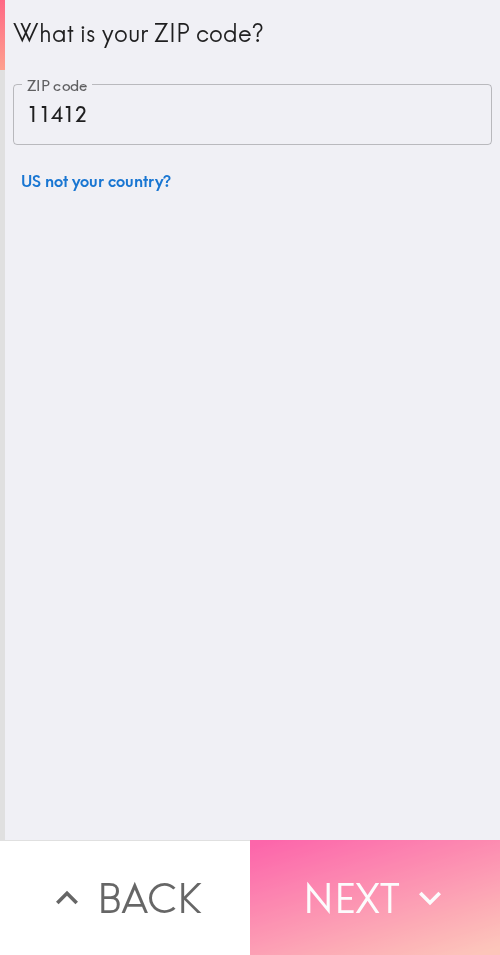 drag, startPoint x: 350, startPoint y: 858, endPoint x: 256, endPoint y: 802, distance: 109.41663 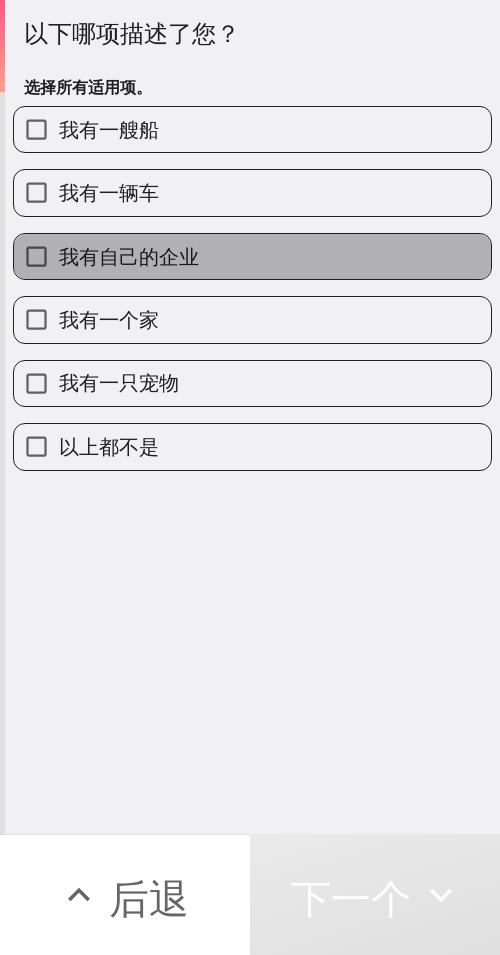 click on "我有自己的企业" at bounding box center [252, 256] 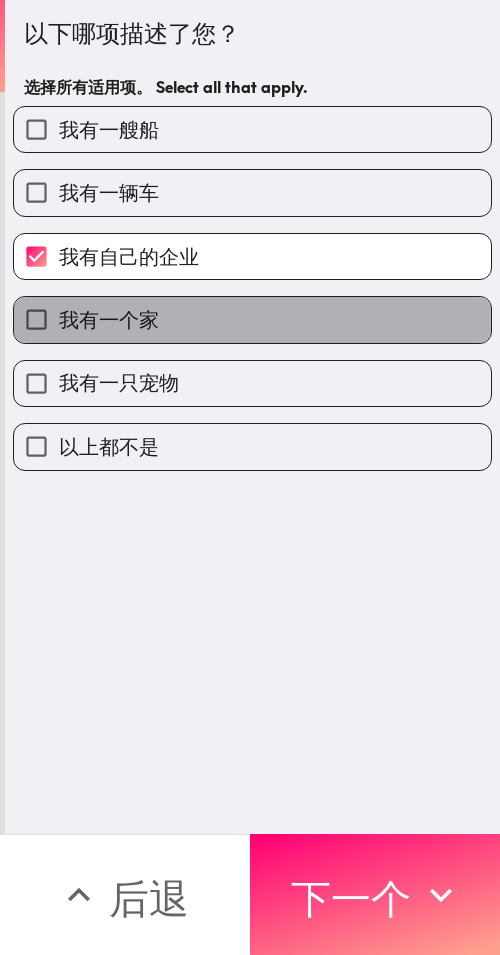 click on "我有一个家" at bounding box center (252, 319) 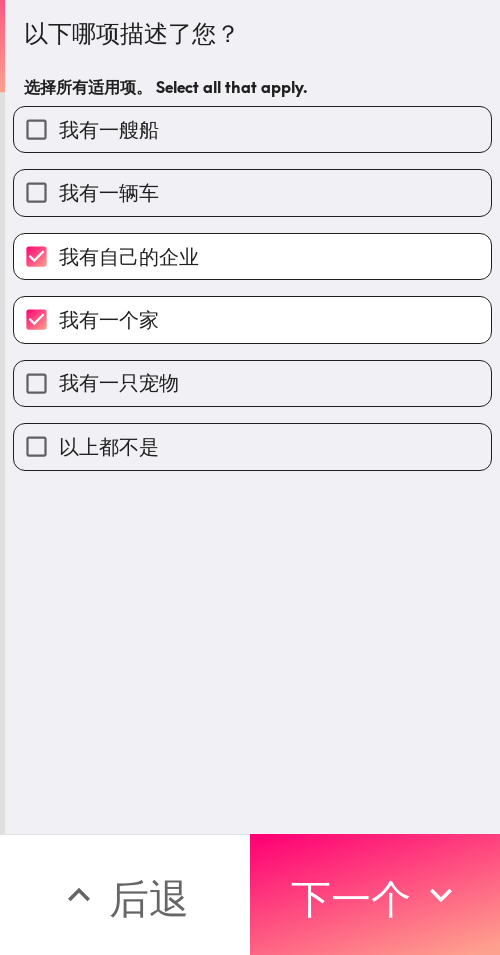 click on "我有一只宠物" at bounding box center (252, 383) 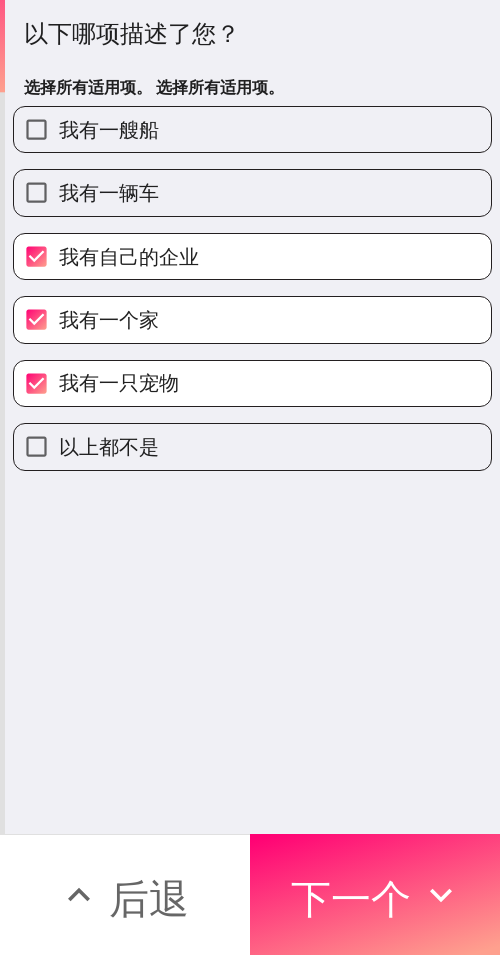drag, startPoint x: 398, startPoint y: 873, endPoint x: 422, endPoint y: 875, distance: 24.083189 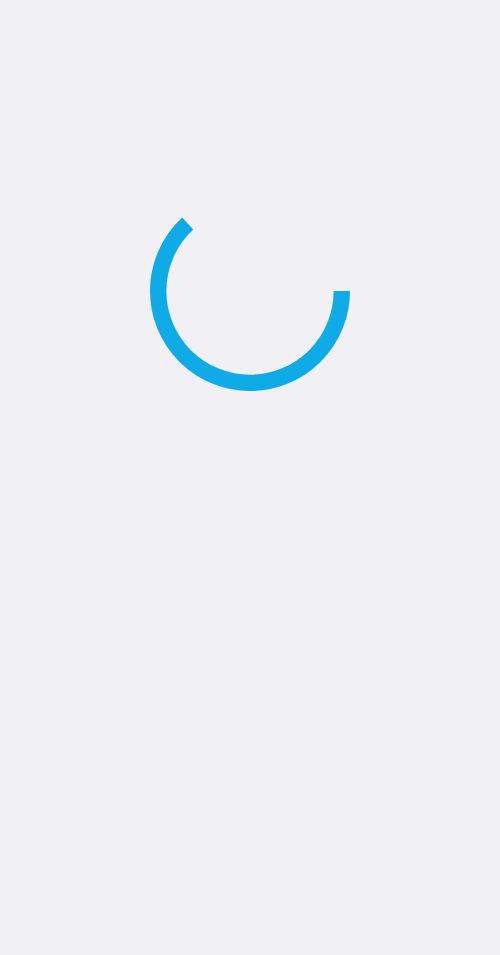 scroll, scrollTop: 0, scrollLeft: 0, axis: both 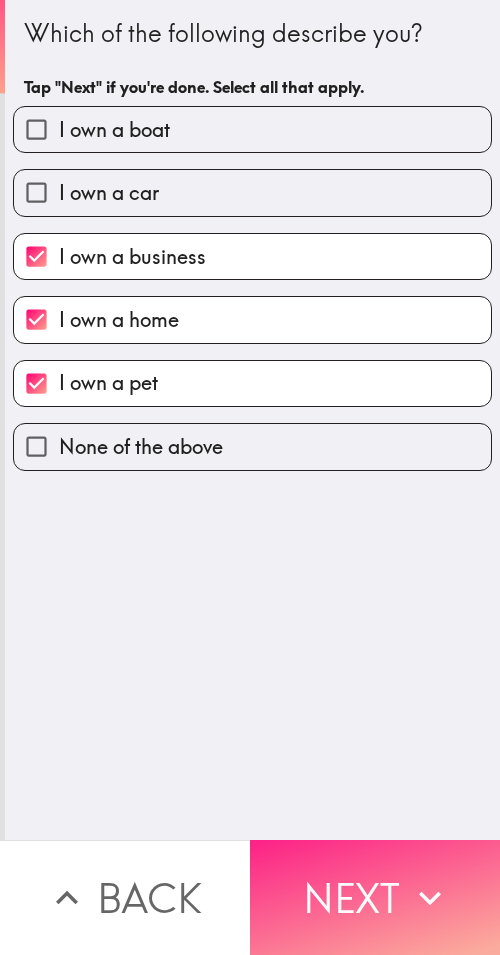 drag, startPoint x: 360, startPoint y: 852, endPoint x: 335, endPoint y: 840, distance: 27.730848 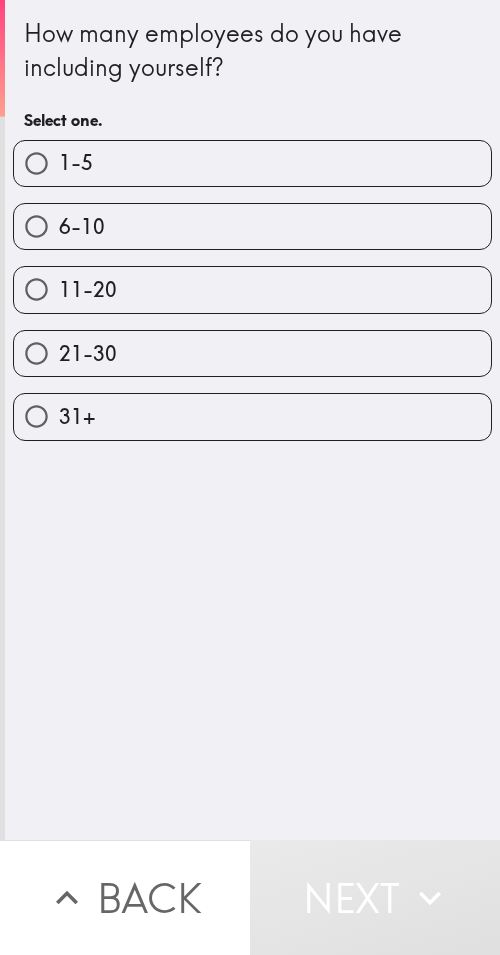 drag, startPoint x: 212, startPoint y: 348, endPoint x: 231, endPoint y: 350, distance: 19.104973 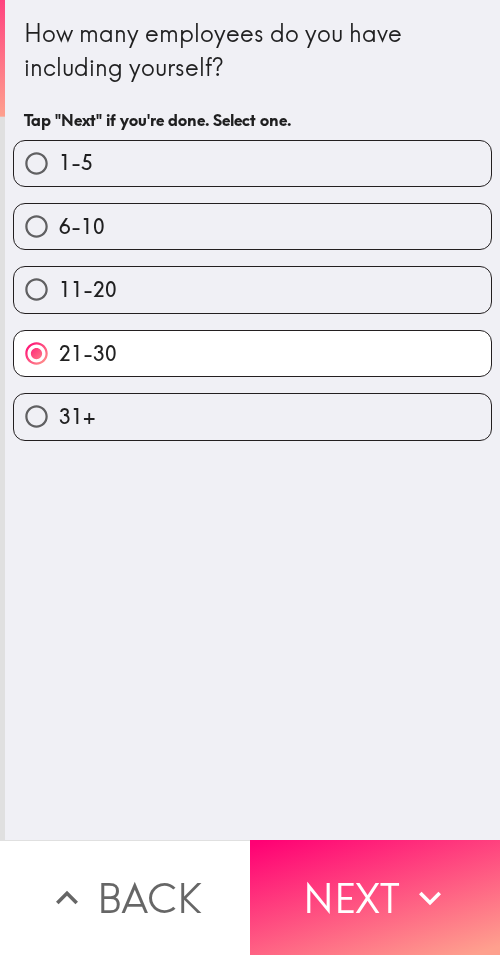 drag, startPoint x: 381, startPoint y: 886, endPoint x: 498, endPoint y: 889, distance: 117.03845 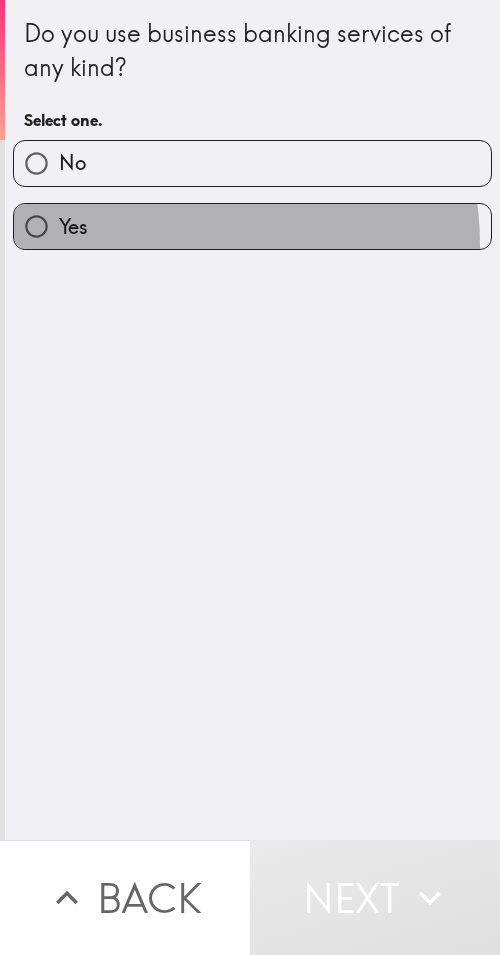 drag, startPoint x: 161, startPoint y: 245, endPoint x: 495, endPoint y: 239, distance: 334.0539 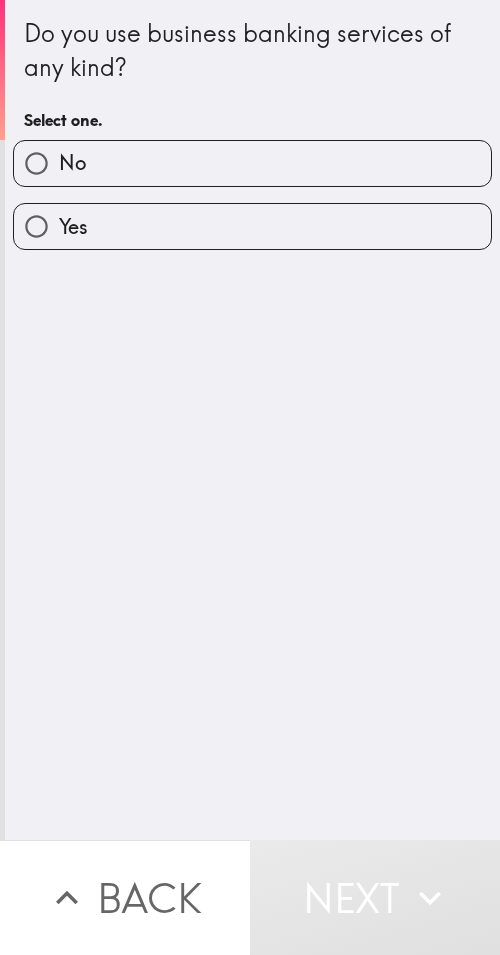 drag, startPoint x: 282, startPoint y: 241, endPoint x: 290, endPoint y: 259, distance: 19.697716 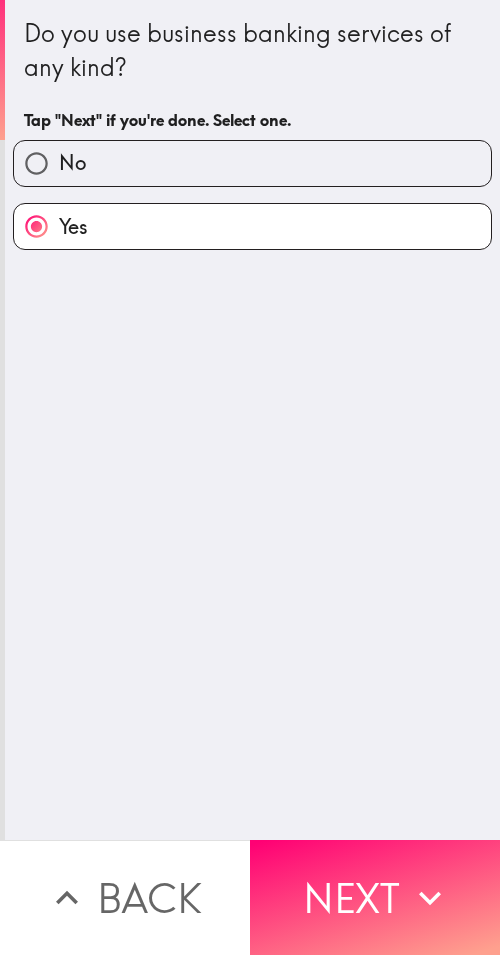 click 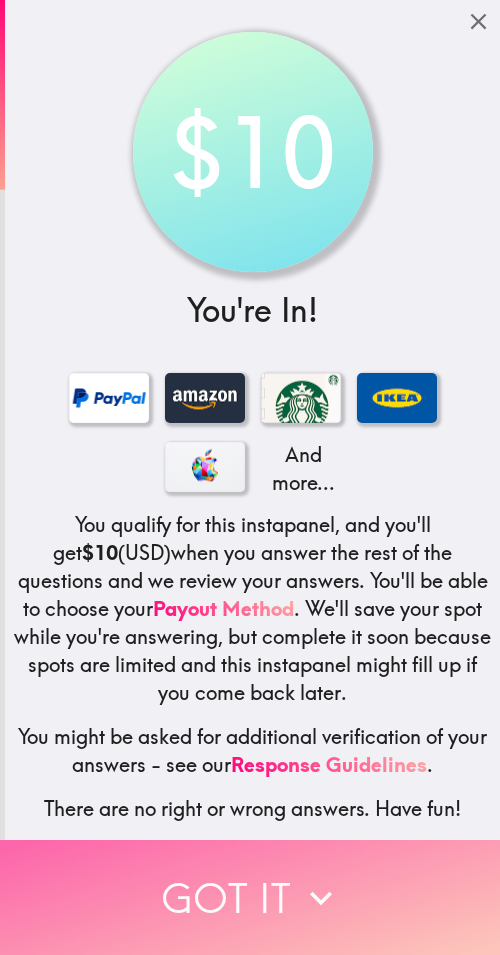 click on "Got it" at bounding box center [250, 897] 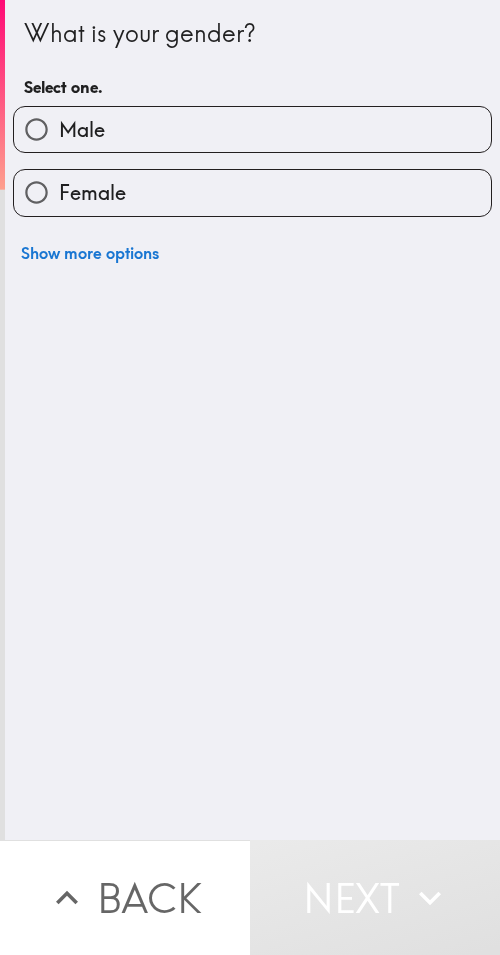 click on "Male" at bounding box center [252, 129] 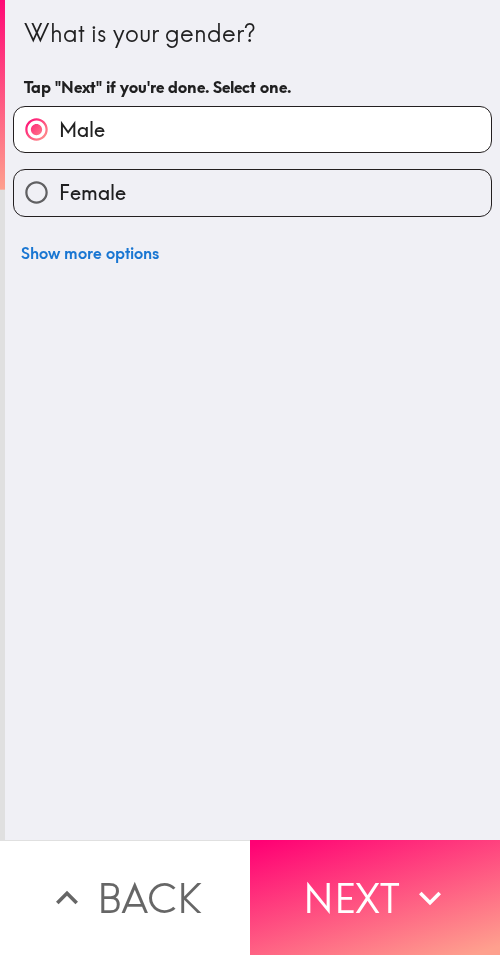 drag, startPoint x: 349, startPoint y: 874, endPoint x: 498, endPoint y: 880, distance: 149.12076 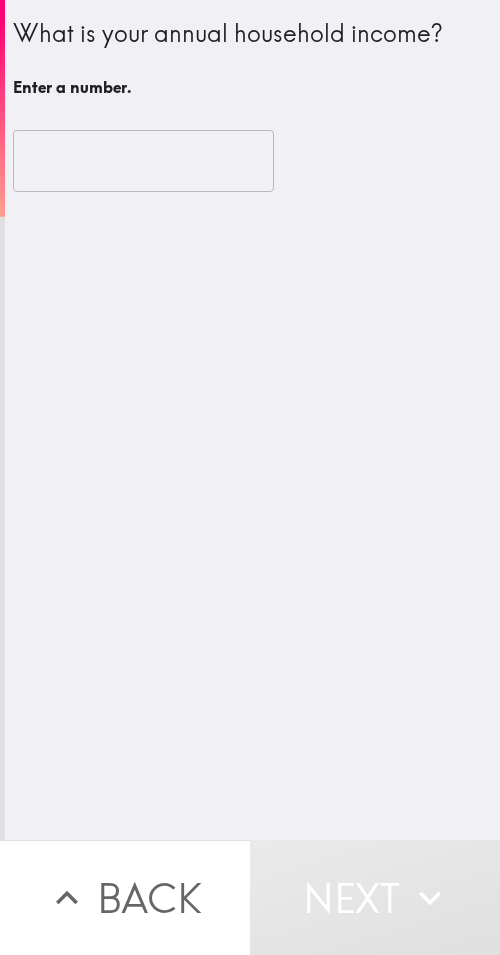 type 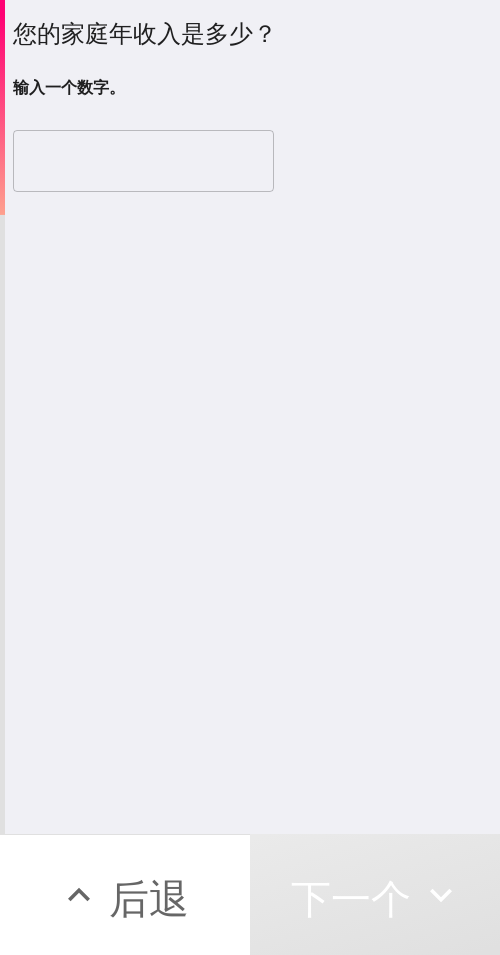 click on "您的家庭年收入是多少？ 输入一个数字。 ​" at bounding box center (252, 417) 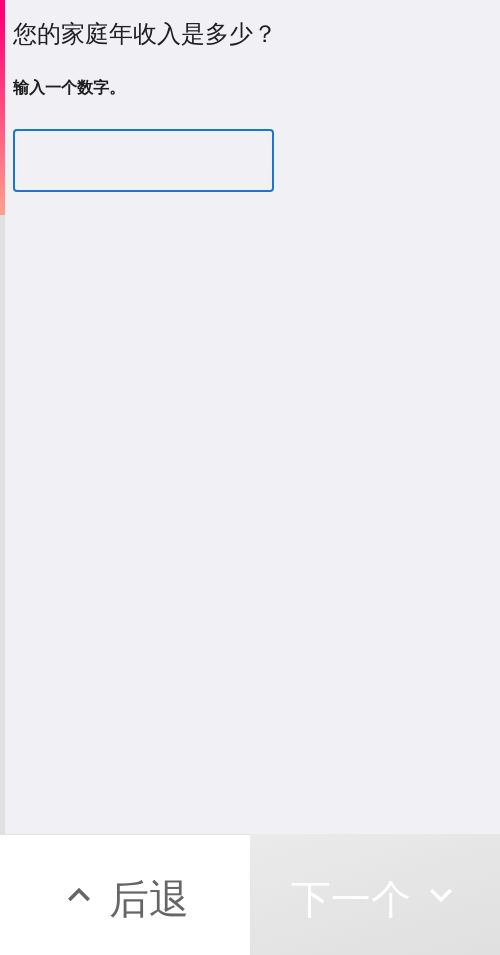 click at bounding box center (143, 161) 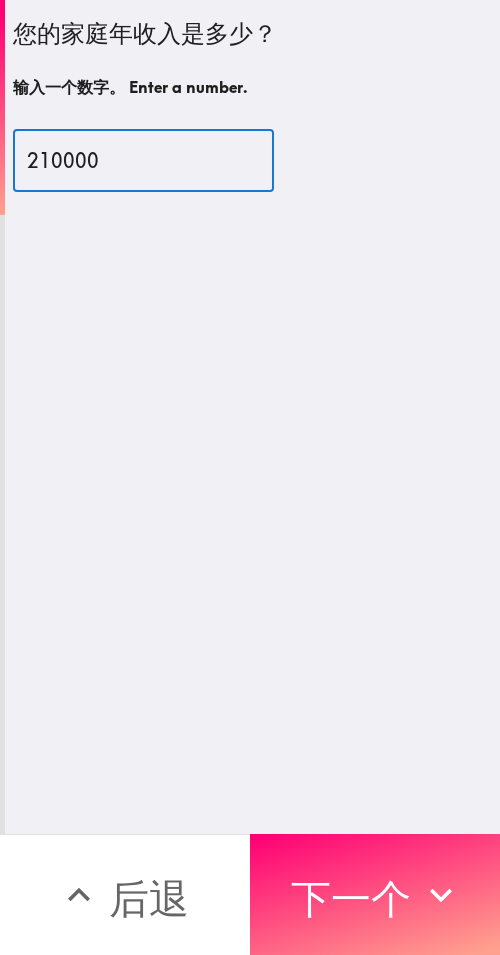 type on "210000" 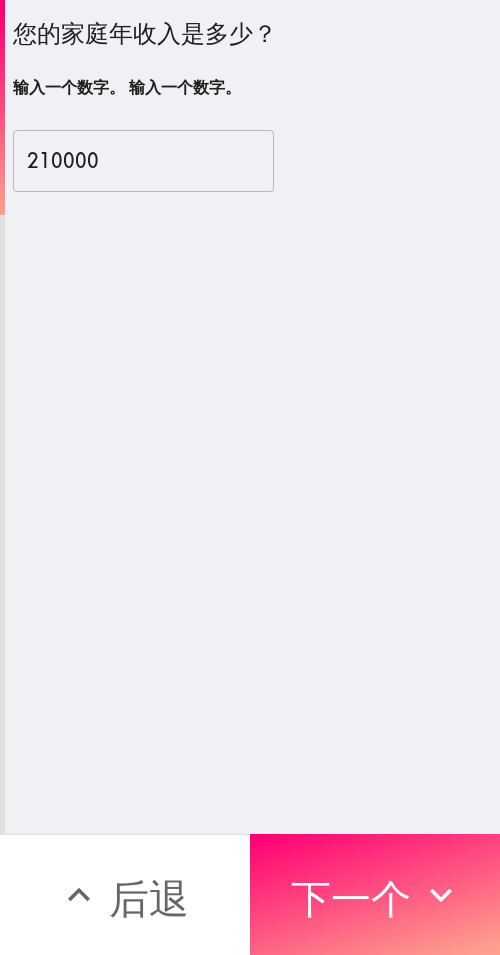 drag, startPoint x: 410, startPoint y: 894, endPoint x: 497, endPoint y: 894, distance: 87 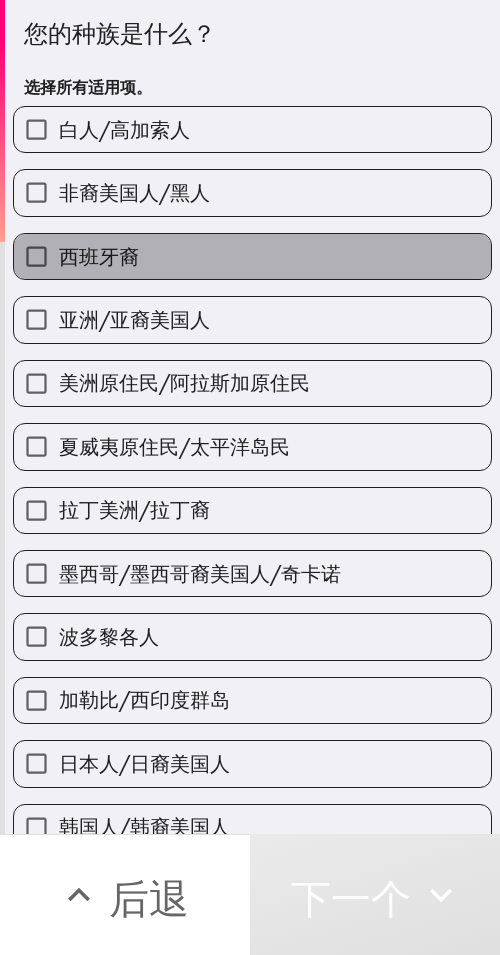 drag, startPoint x: 293, startPoint y: 270, endPoint x: 495, endPoint y: 296, distance: 203.6664 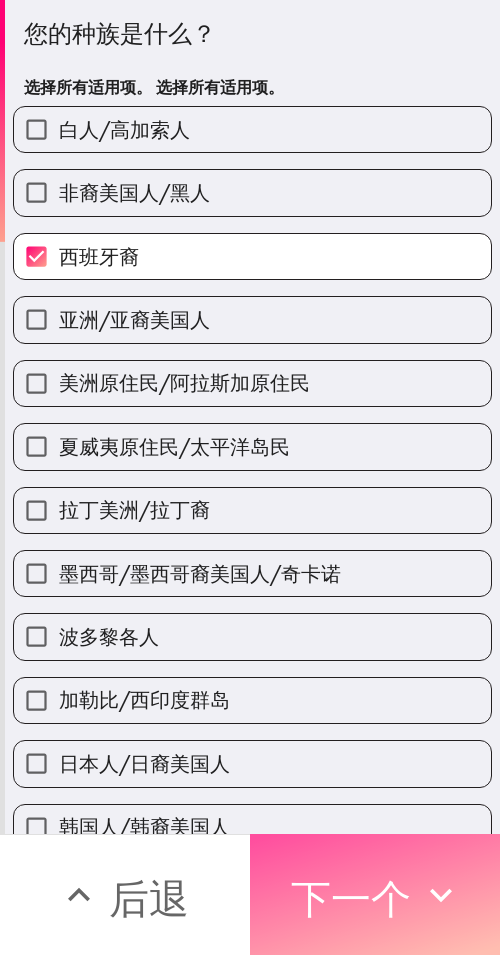 drag, startPoint x: 364, startPoint y: 875, endPoint x: 498, endPoint y: 881, distance: 134.13426 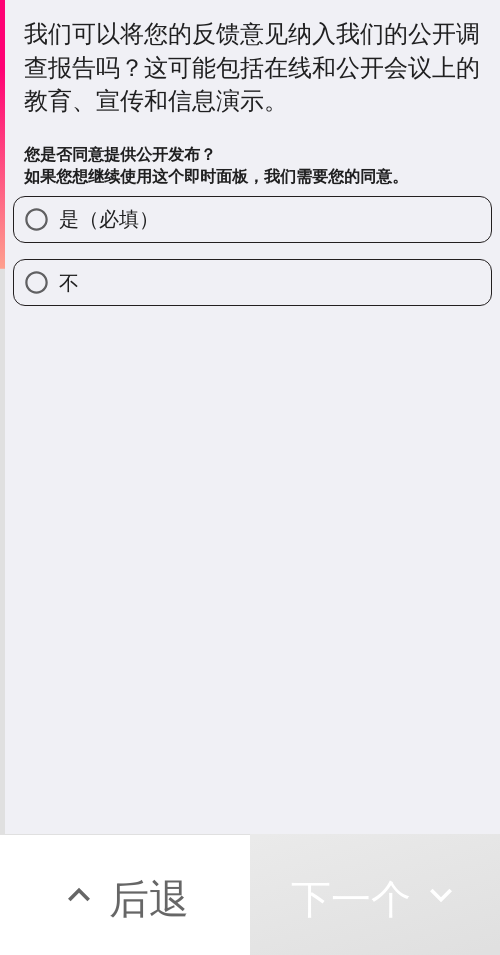 click on "是（必填）" at bounding box center [252, 219] 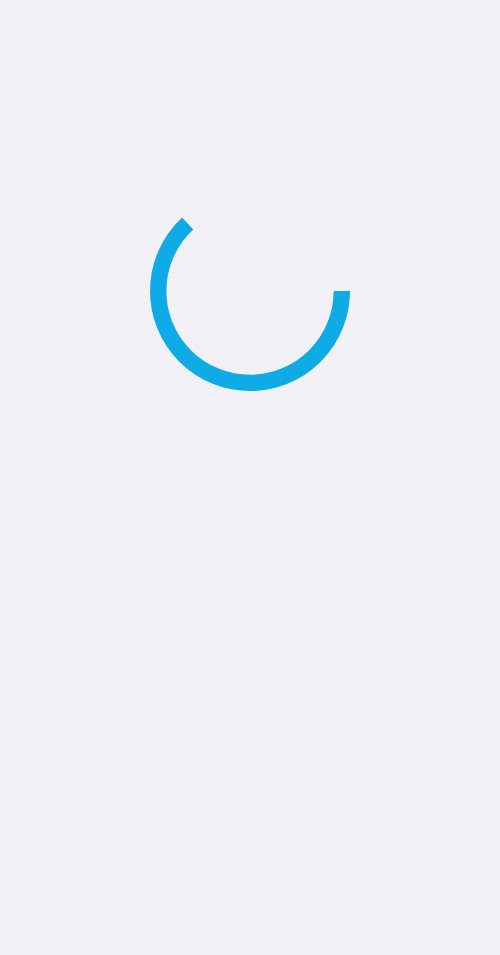 scroll, scrollTop: 0, scrollLeft: 0, axis: both 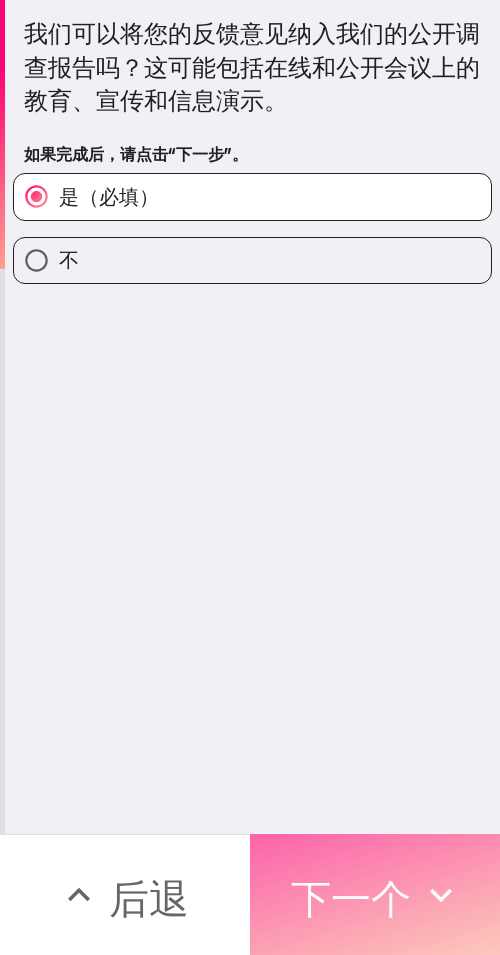 click on "下一个" at bounding box center [351, 898] 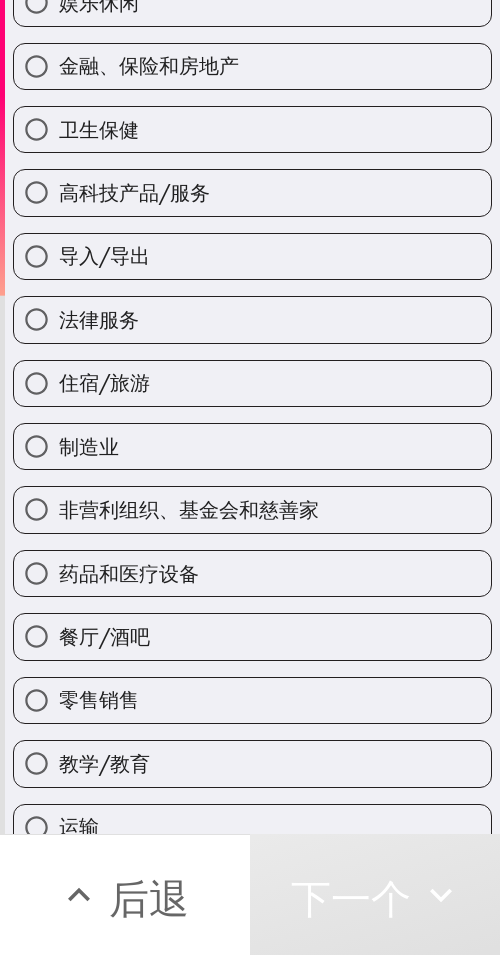 scroll, scrollTop: 500, scrollLeft: 0, axis: vertical 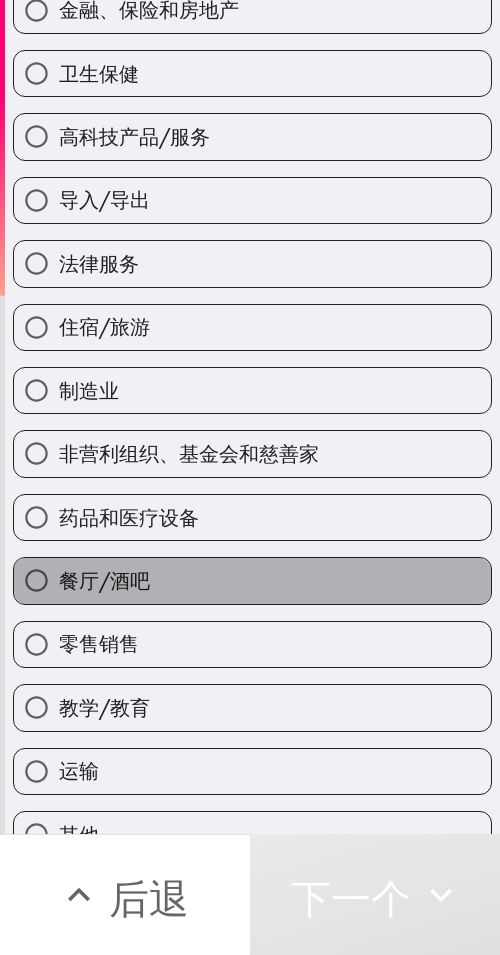 drag, startPoint x: 254, startPoint y: 596, endPoint x: 499, endPoint y: 546, distance: 250.04999 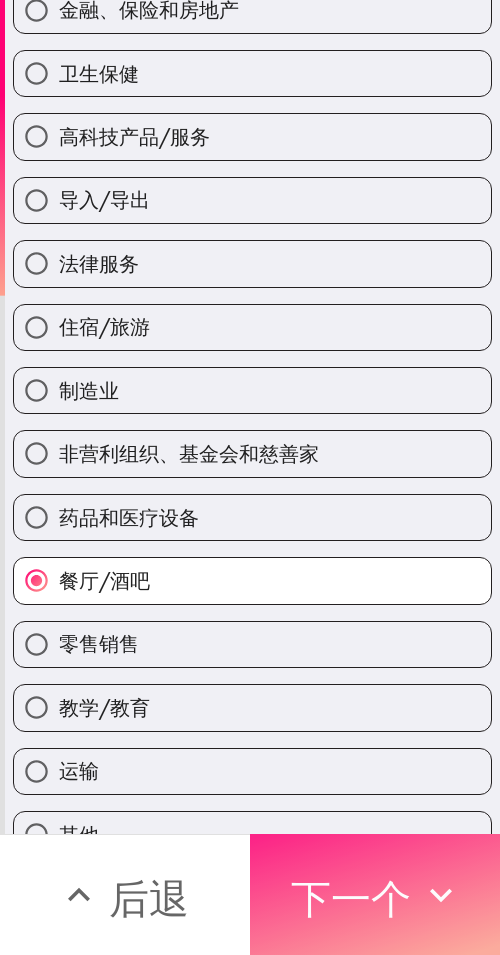 drag, startPoint x: 388, startPoint y: 855, endPoint x: 415, endPoint y: 859, distance: 27.294687 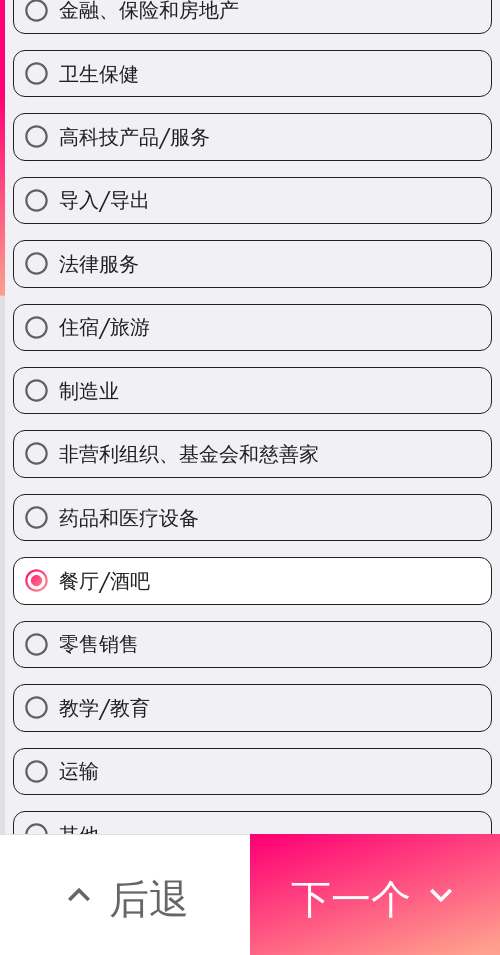 scroll, scrollTop: 239, scrollLeft: 0, axis: vertical 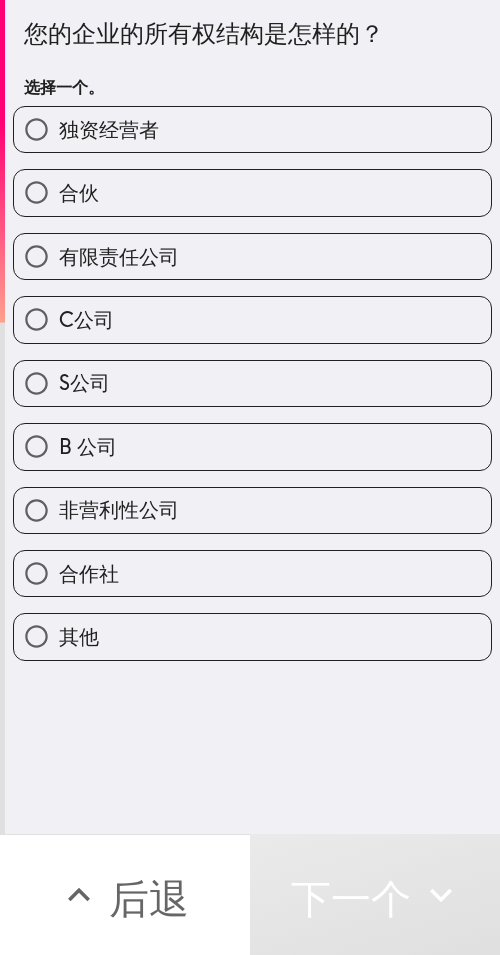 click on "合伙" at bounding box center [252, 192] 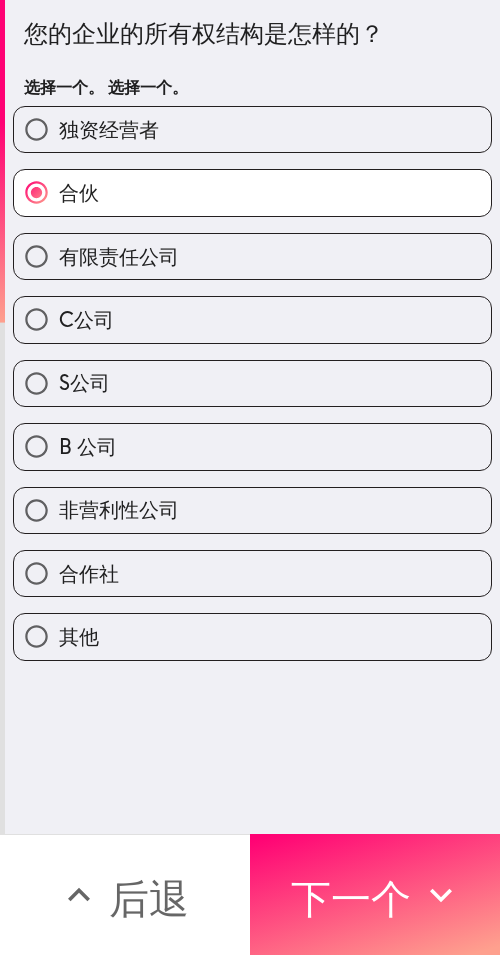 drag, startPoint x: 333, startPoint y: 875, endPoint x: 495, endPoint y: 888, distance: 162.52077 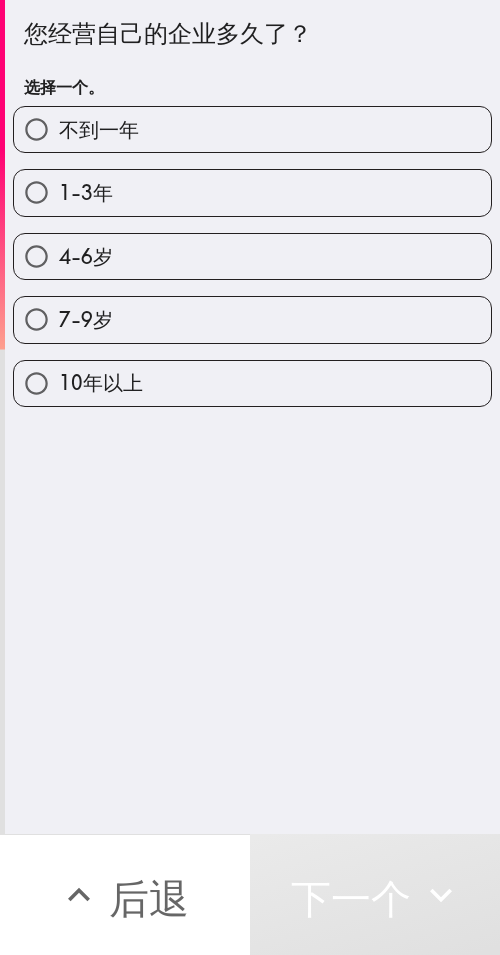 drag, startPoint x: 145, startPoint y: 259, endPoint x: 447, endPoint y: 264, distance: 302.04138 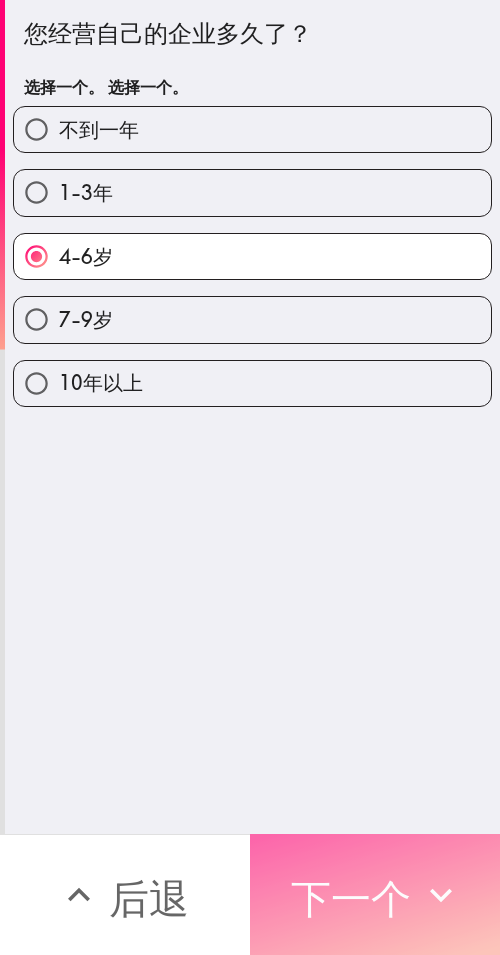 click on "下一个" at bounding box center (351, 898) 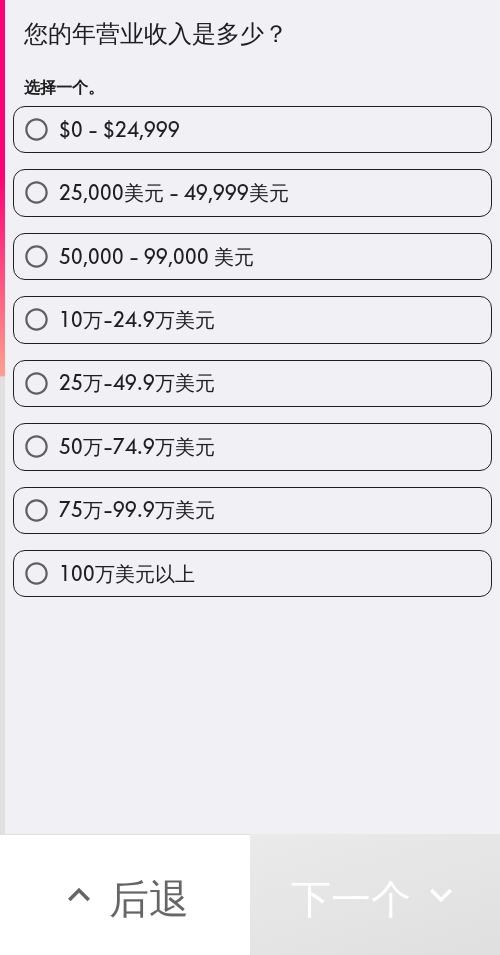drag, startPoint x: 343, startPoint y: 537, endPoint x: 364, endPoint y: 535, distance: 21.095022 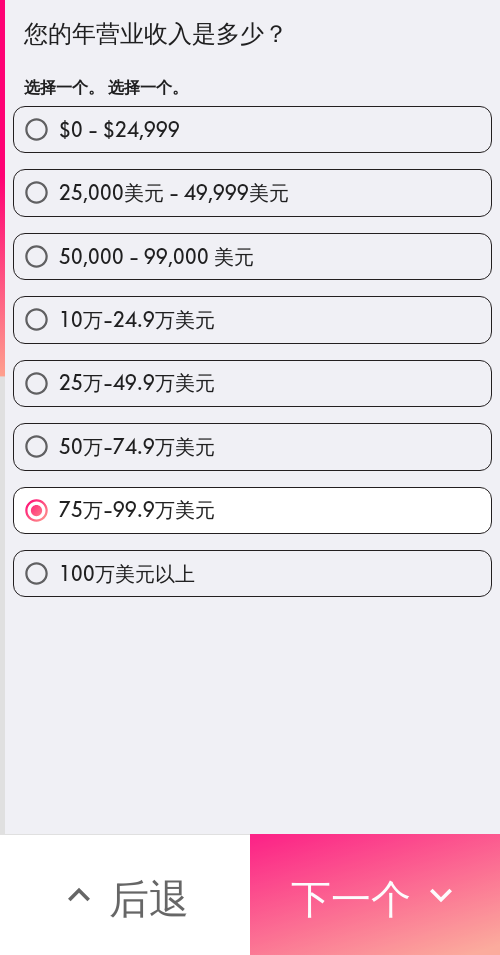 click on "下一个" at bounding box center [351, 895] 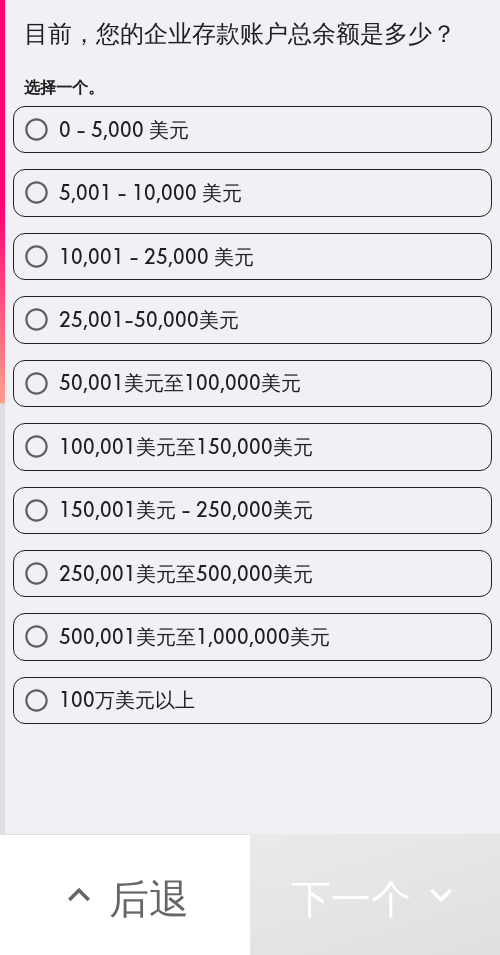 drag, startPoint x: 307, startPoint y: 597, endPoint x: 499, endPoint y: 626, distance: 194.17775 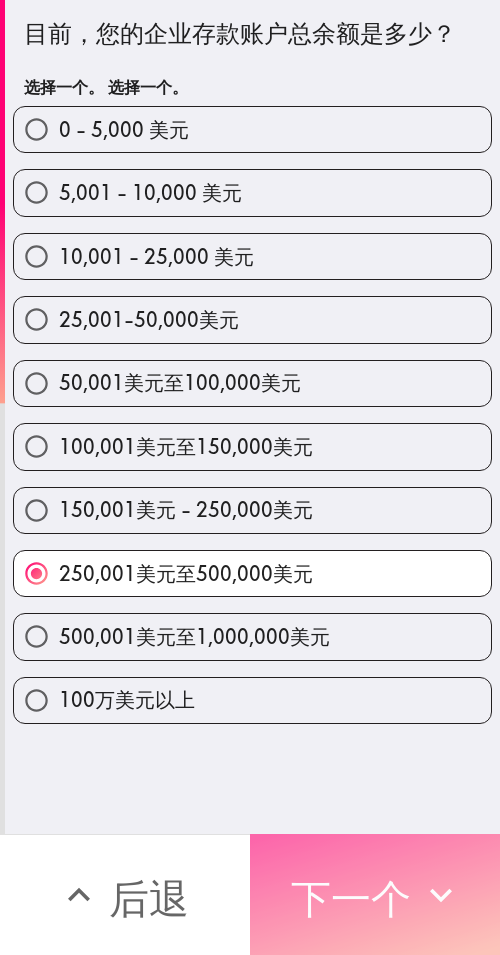 drag, startPoint x: 355, startPoint y: 893, endPoint x: 495, endPoint y: 893, distance: 140 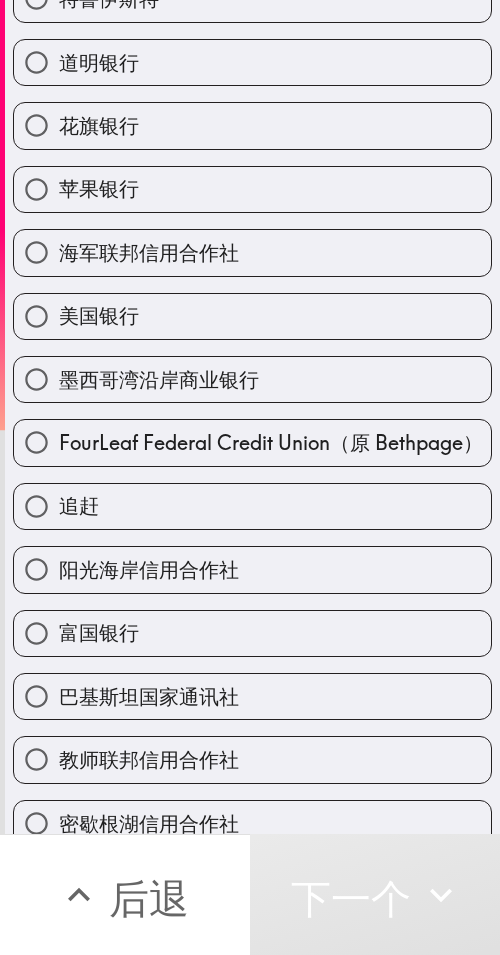 scroll, scrollTop: 0, scrollLeft: 0, axis: both 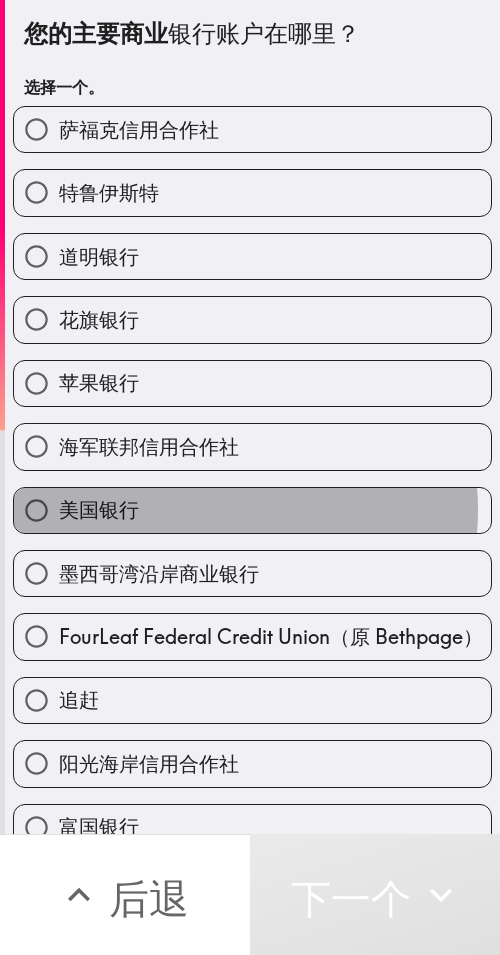 click on "美国银行" at bounding box center (252, 510) 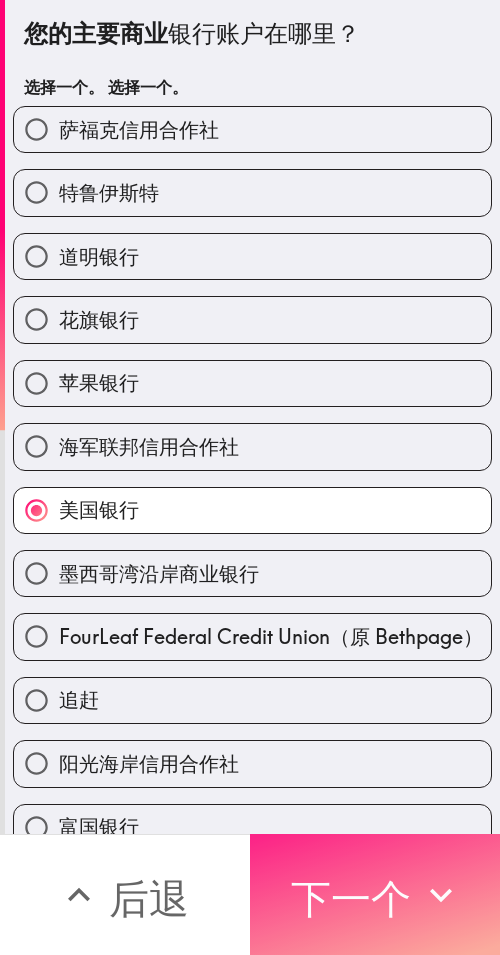 click on "下一个" at bounding box center (351, 898) 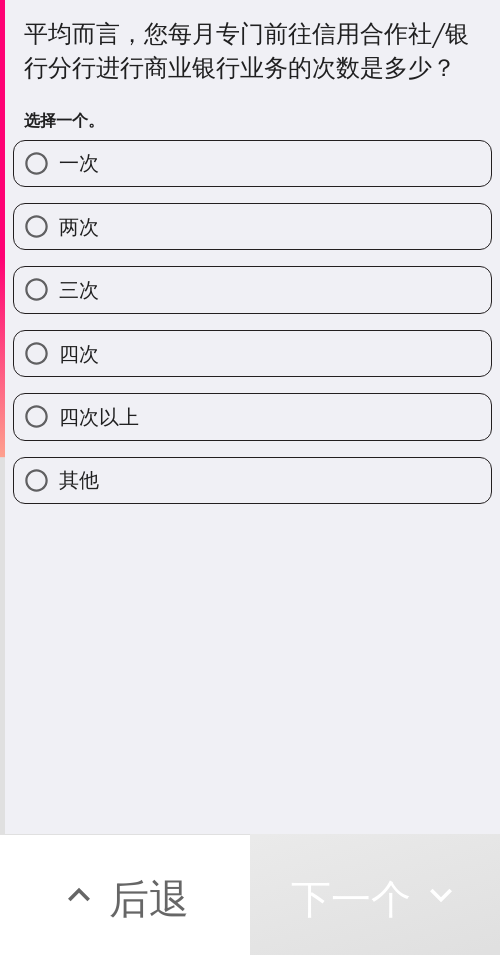 drag, startPoint x: 264, startPoint y: 447, endPoint x: 497, endPoint y: 455, distance: 233.1373 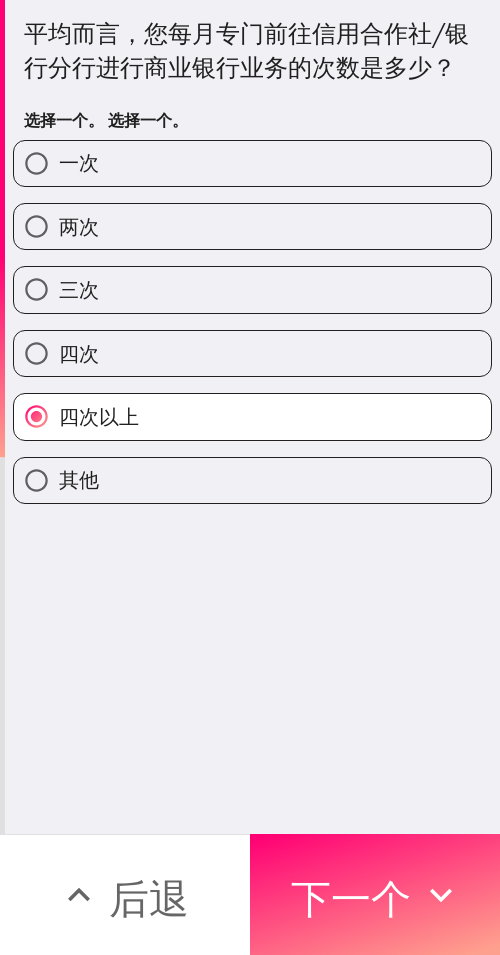 drag, startPoint x: 401, startPoint y: 872, endPoint x: 498, endPoint y: 879, distance: 97.25225 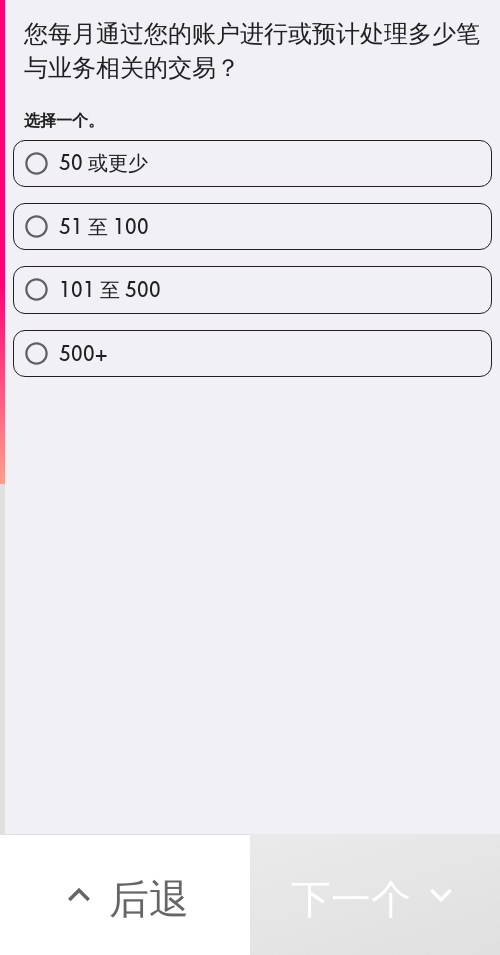 click on "101 至 500" at bounding box center (252, 289) 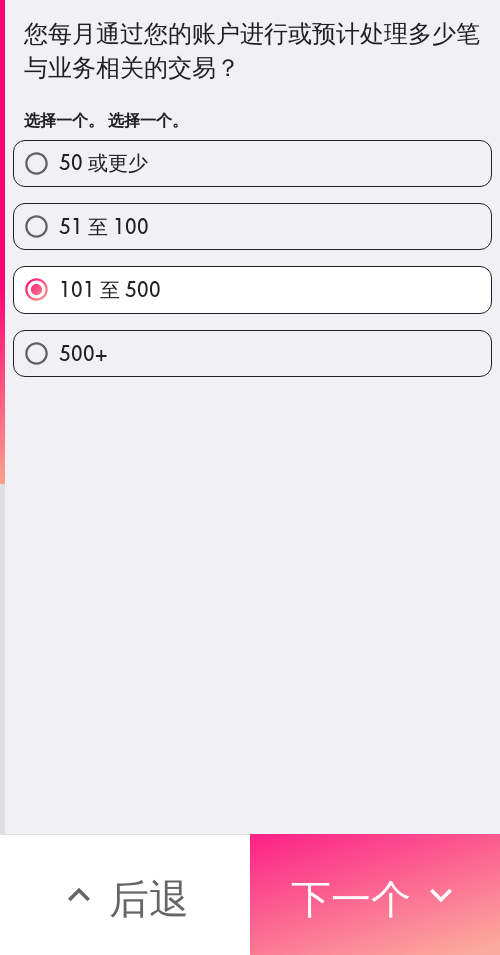 click on "下一个" at bounding box center (375, 894) 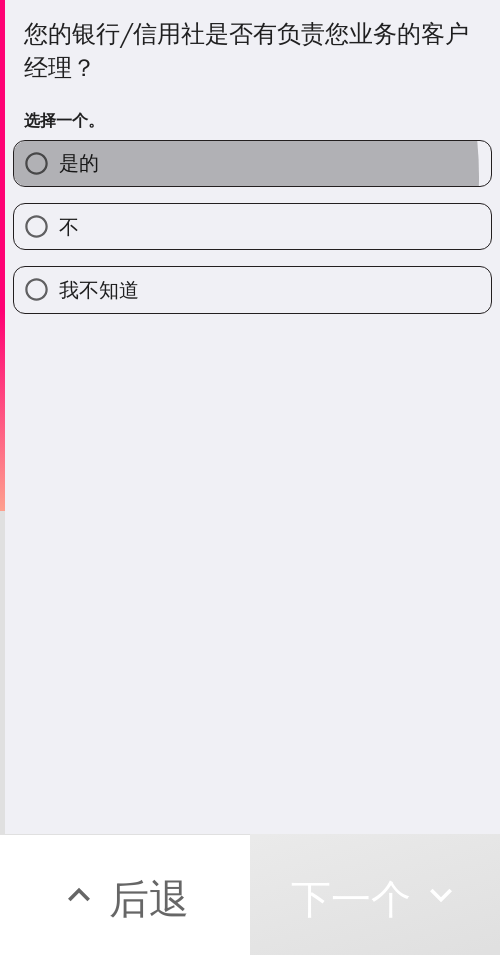 click on "是的" at bounding box center [252, 163] 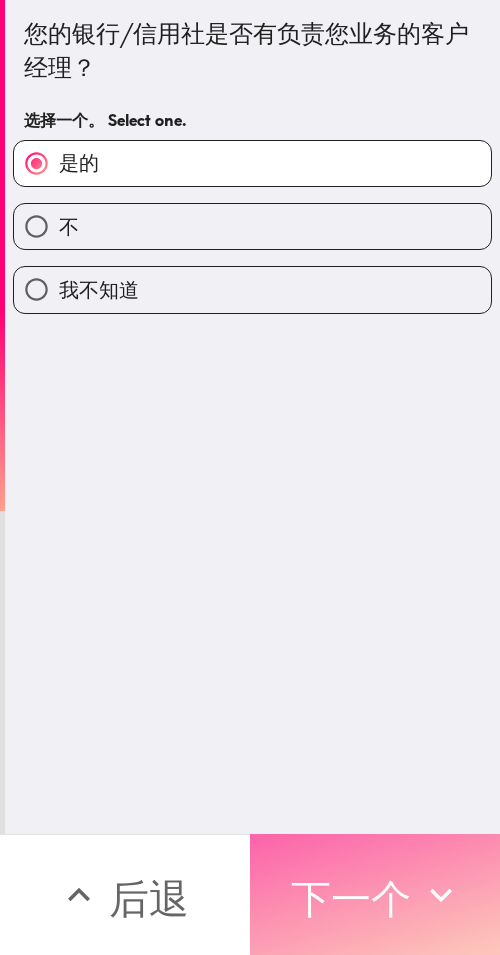 drag, startPoint x: 324, startPoint y: 888, endPoint x: 460, endPoint y: 893, distance: 136.09187 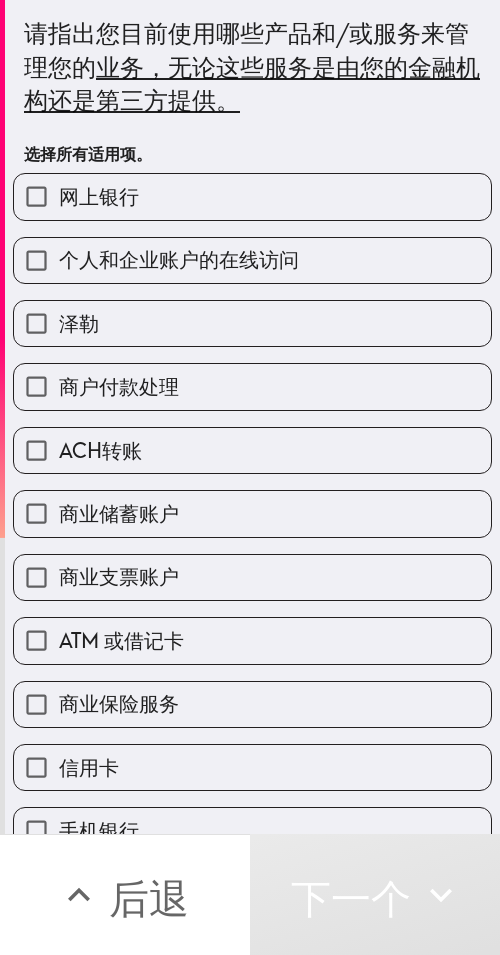 click on "网上银行" at bounding box center (252, 196) 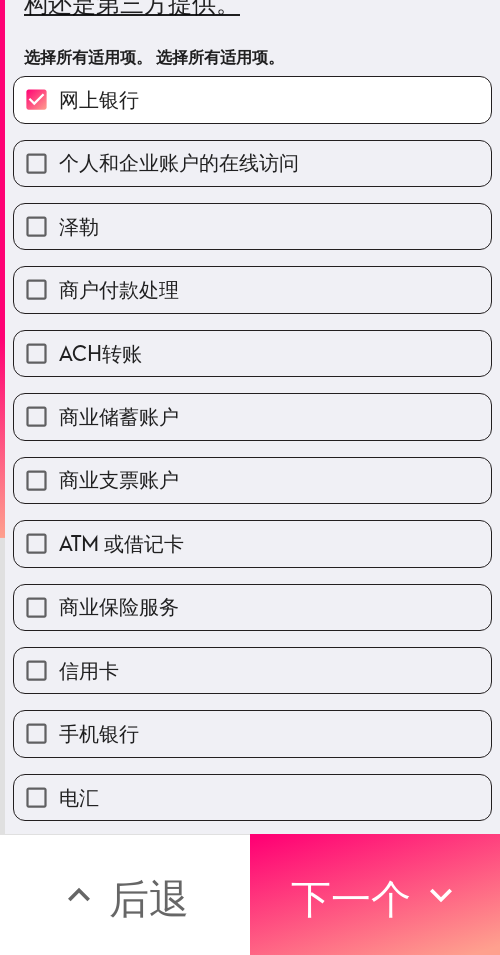 scroll, scrollTop: 100, scrollLeft: 0, axis: vertical 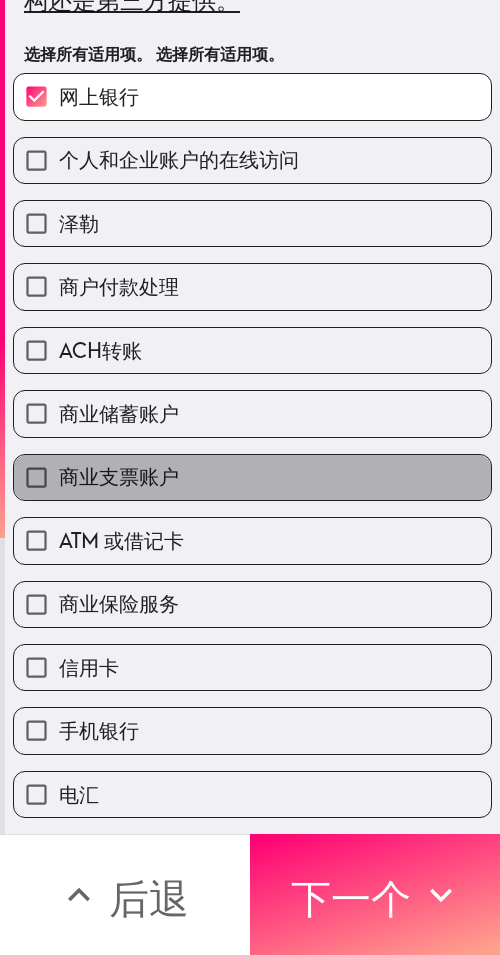 drag, startPoint x: 272, startPoint y: 467, endPoint x: 252, endPoint y: 469, distance: 20.09975 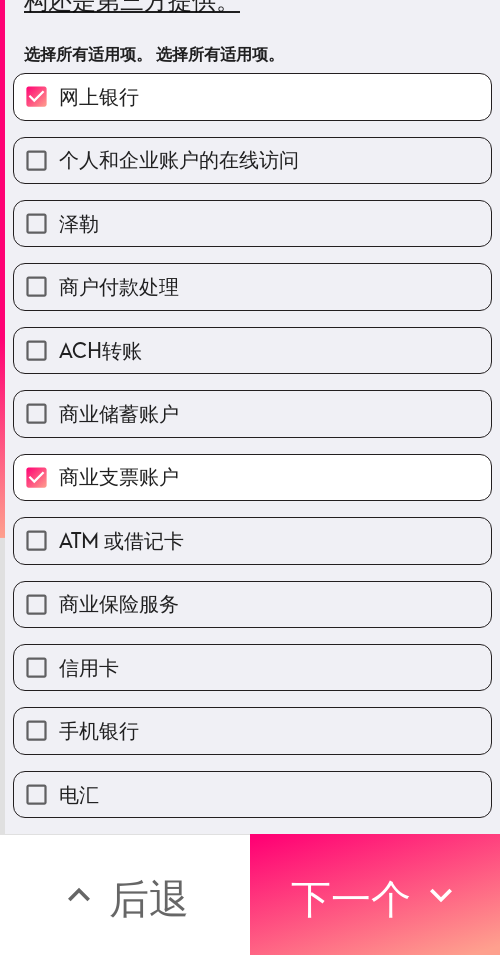 click on "商业储蓄账户" at bounding box center (252, 413) 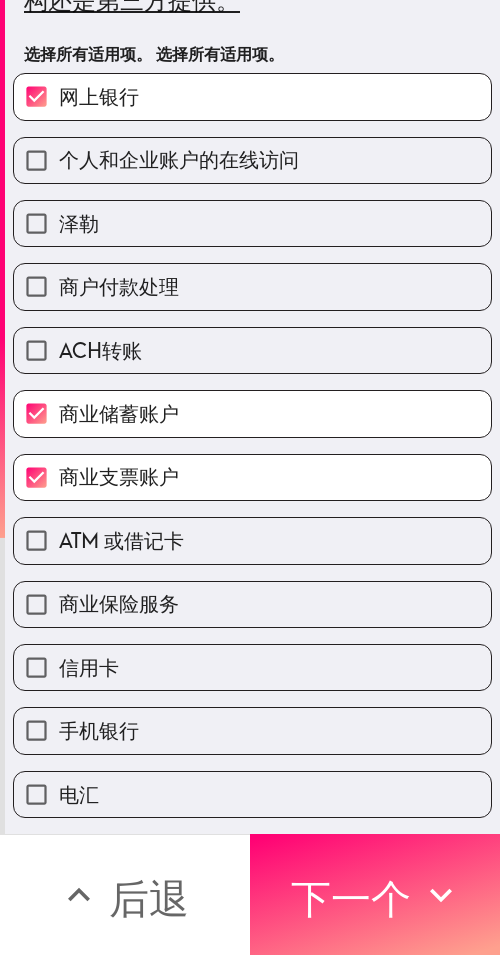 click on "商户付款处理" at bounding box center [252, 286] 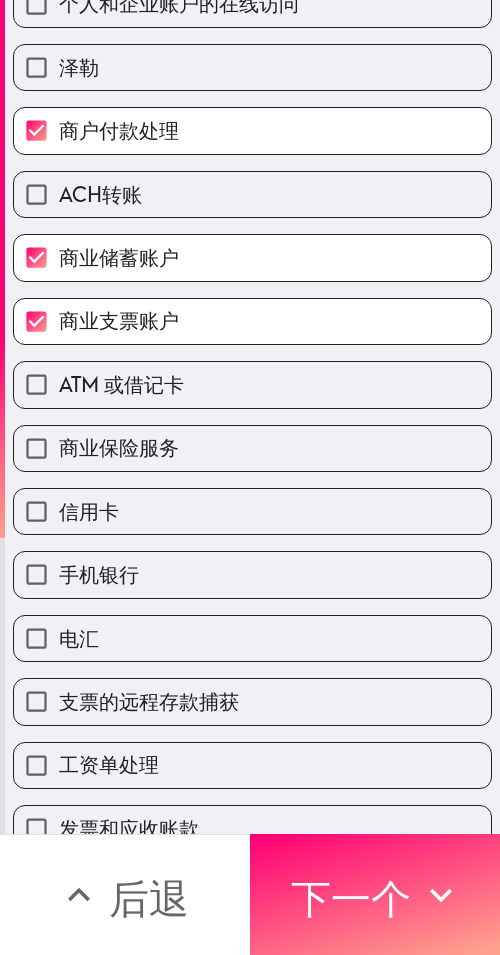 scroll, scrollTop: 353, scrollLeft: 0, axis: vertical 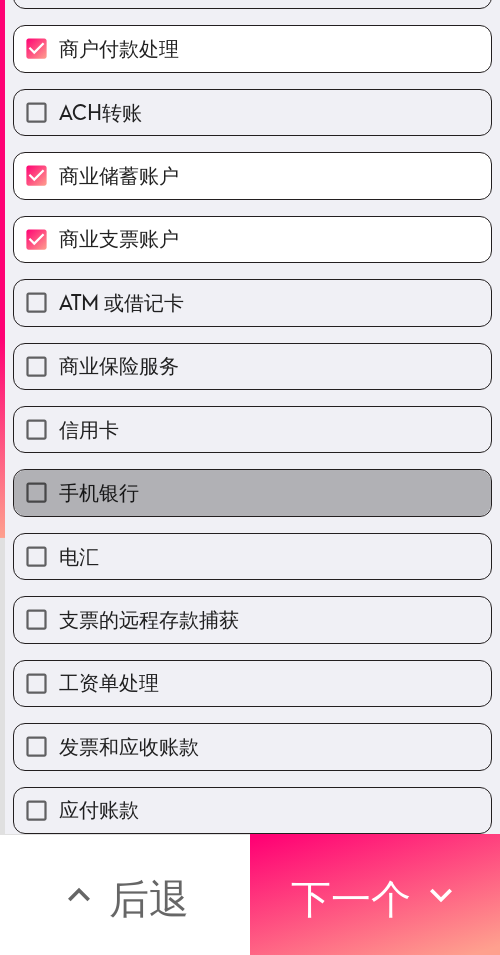 click on "手机银行" at bounding box center [252, 492] 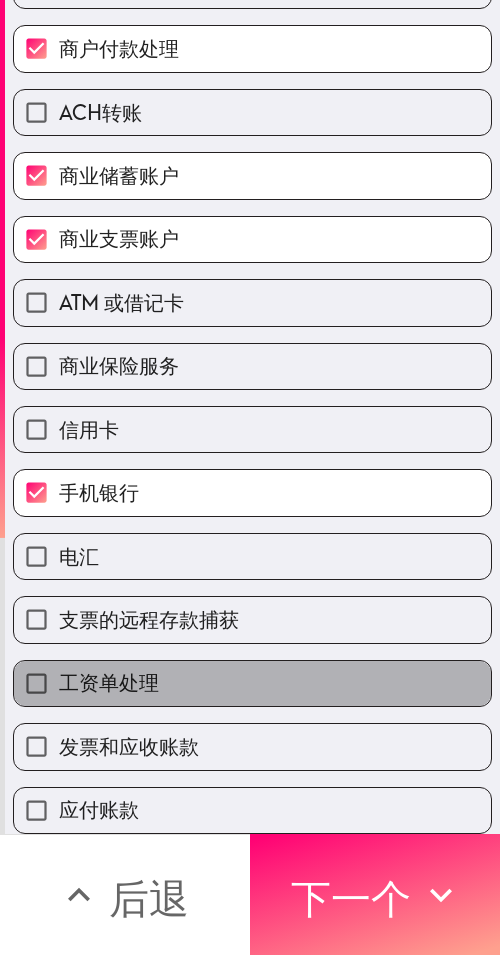 click on "工资单处理" at bounding box center (252, 683) 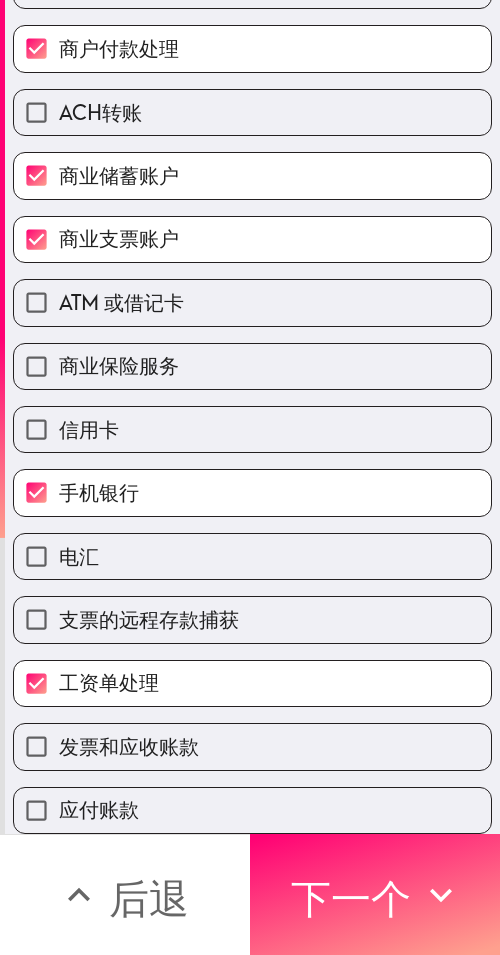 click on "发票和应收账款" at bounding box center [252, 746] 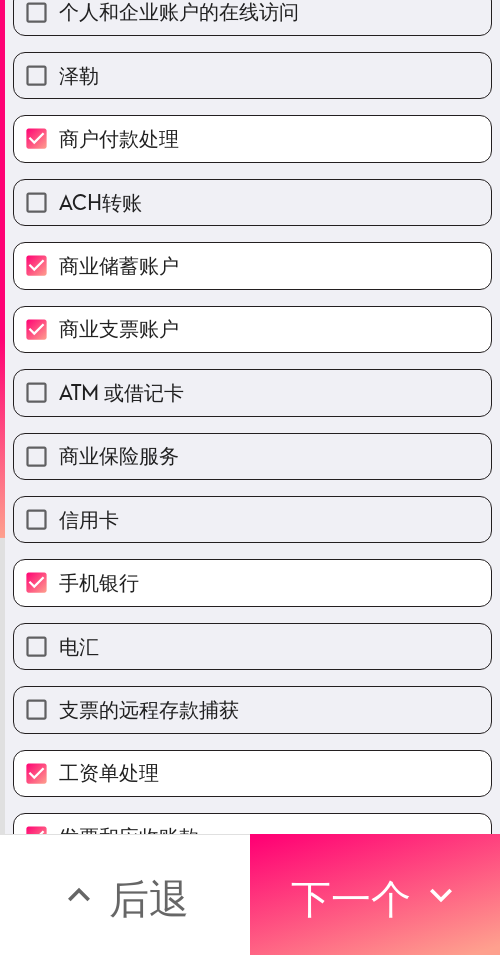 scroll, scrollTop: 253, scrollLeft: 0, axis: vertical 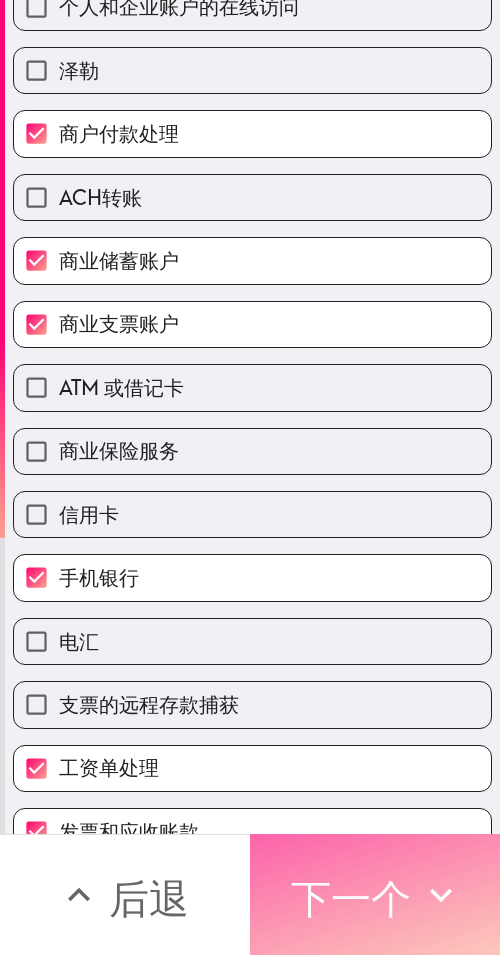 click on "下一个" at bounding box center [375, 894] 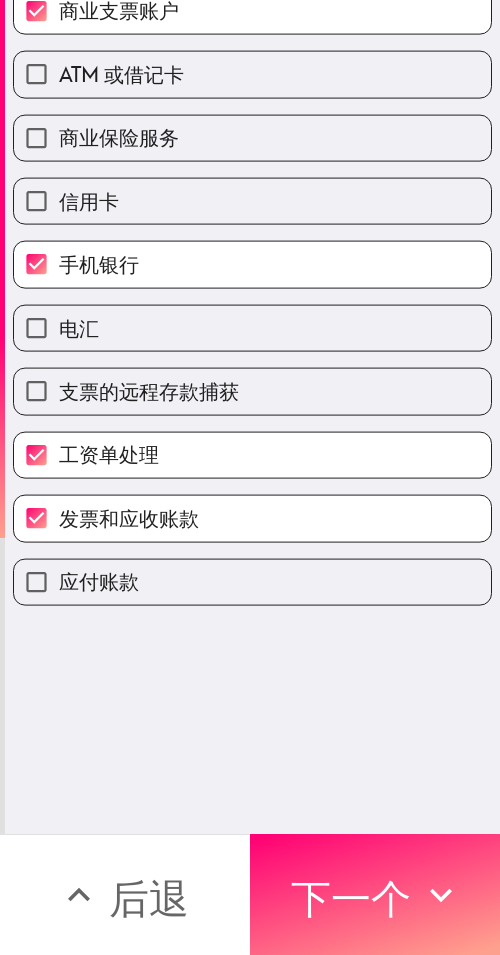 scroll, scrollTop: 0, scrollLeft: 0, axis: both 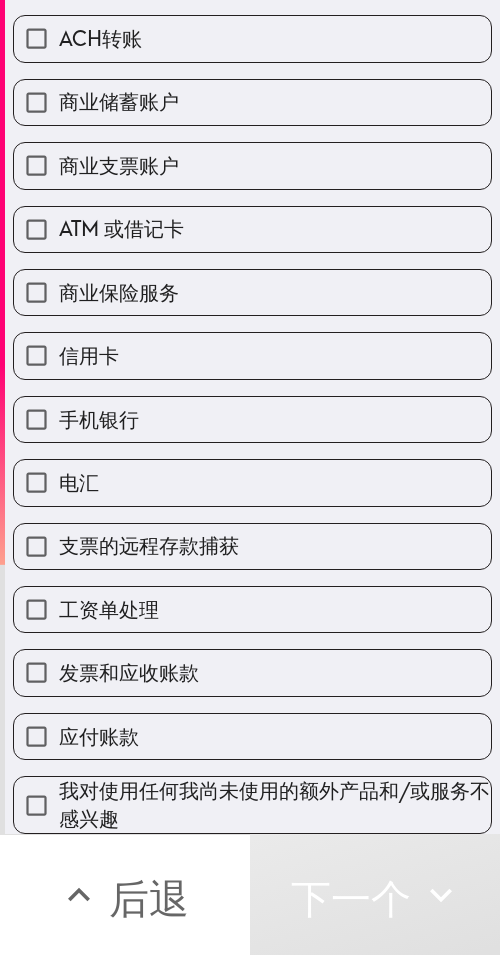 click on "电汇" at bounding box center [244, 474] 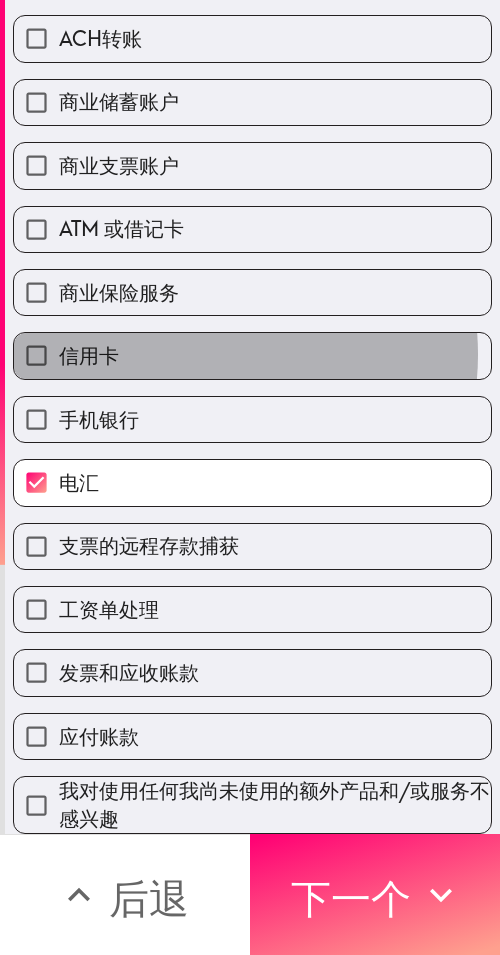 click on "信用卡" at bounding box center [252, 355] 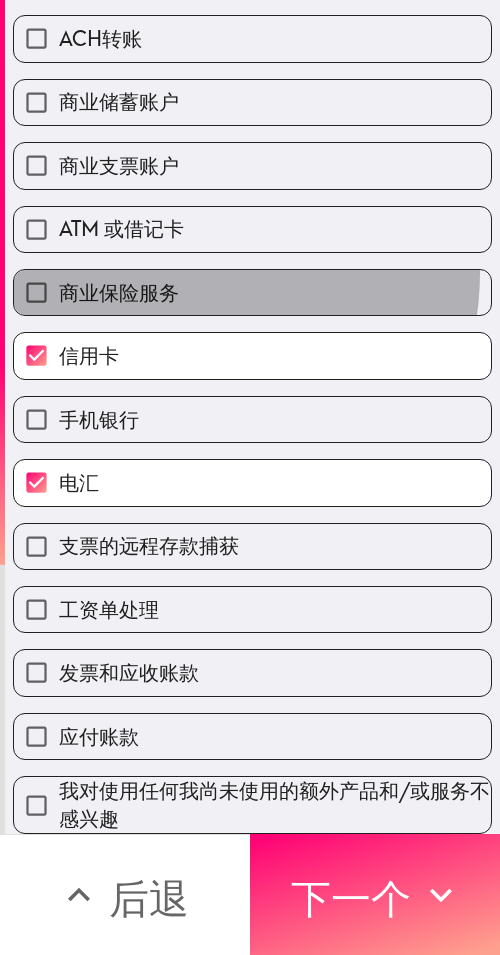 click on "商业保险服务" at bounding box center [252, 292] 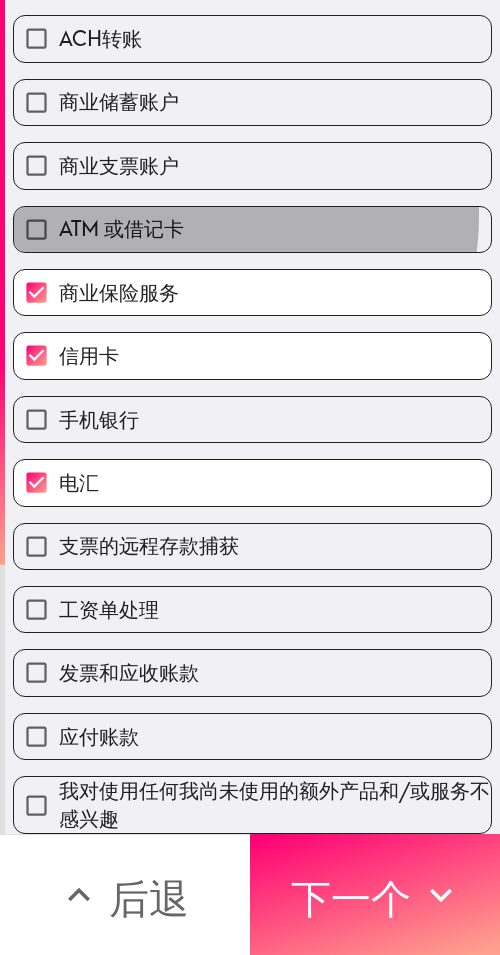 click on "ATM 或借记卡" at bounding box center (252, 229) 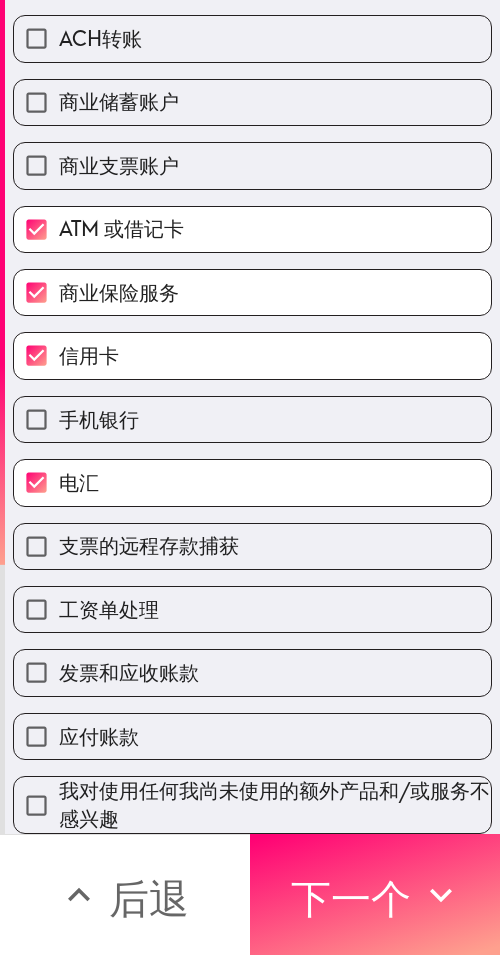 scroll, scrollTop: 0, scrollLeft: 0, axis: both 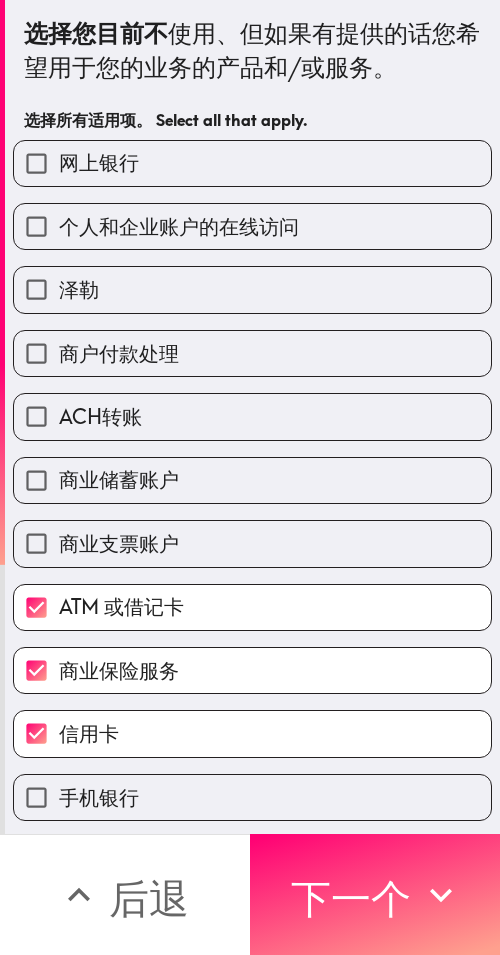 click on "泽勒" at bounding box center (252, 289) 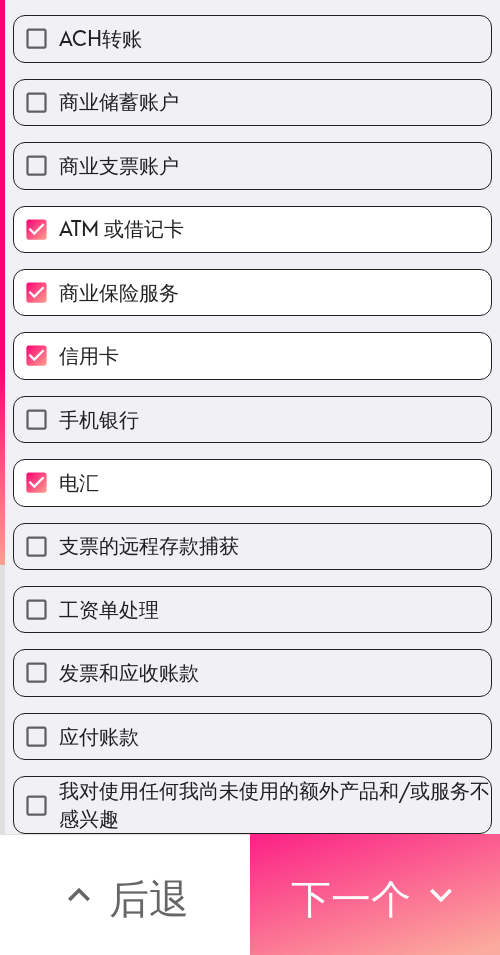 click on "下一个" at bounding box center [375, 894] 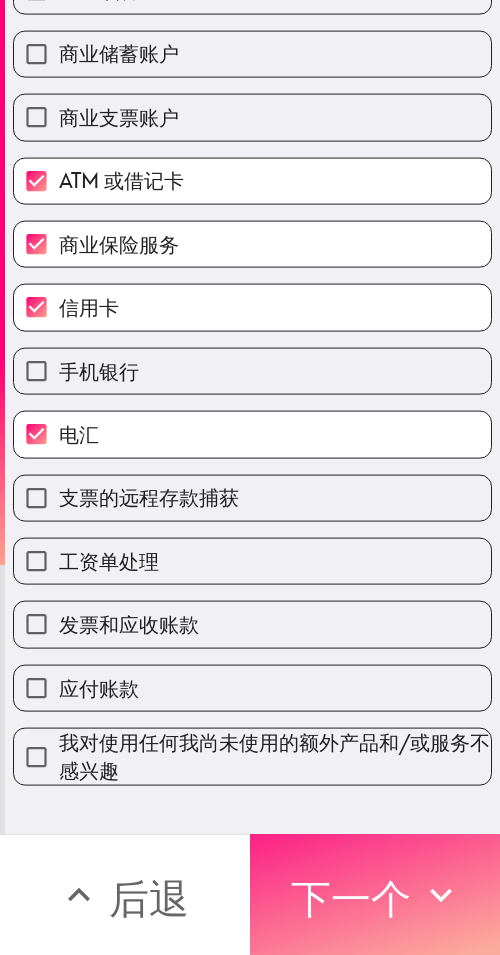 scroll, scrollTop: 103, scrollLeft: 0, axis: vertical 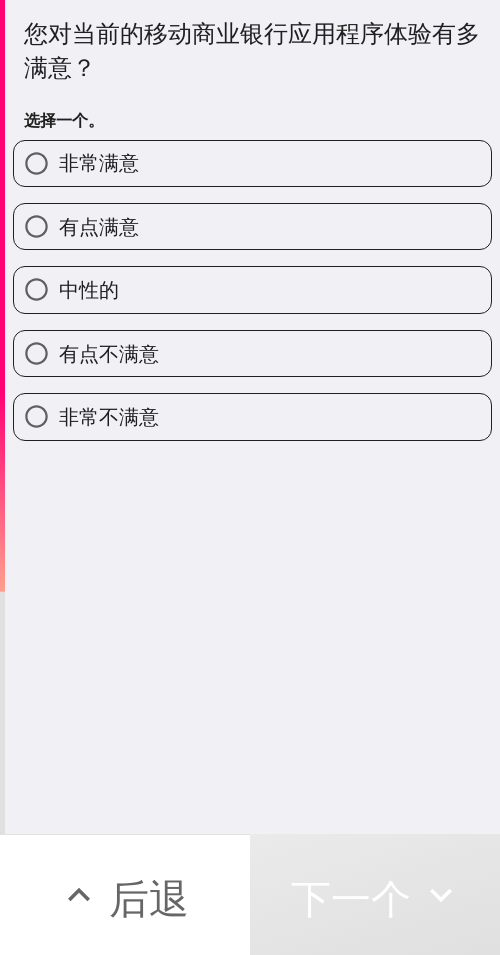 drag, startPoint x: 138, startPoint y: 230, endPoint x: 428, endPoint y: 171, distance: 295.9409 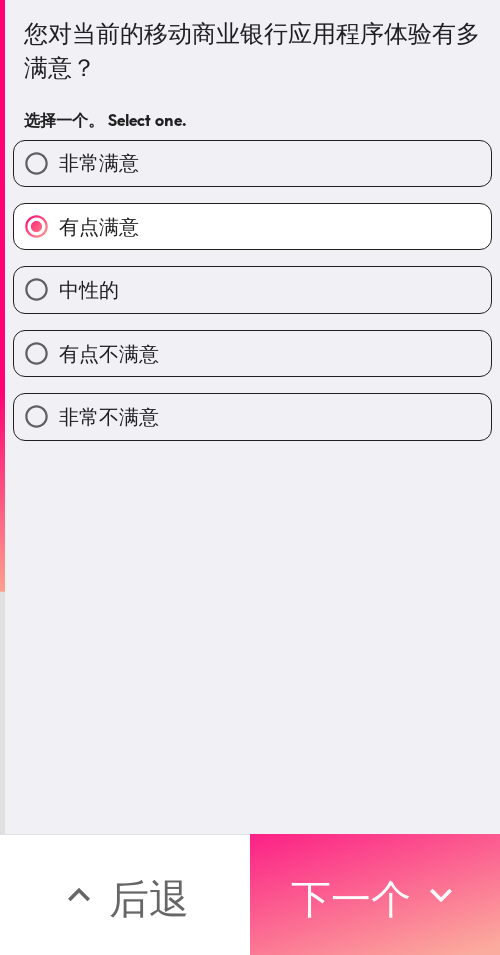 click on "下一个" at bounding box center (351, 898) 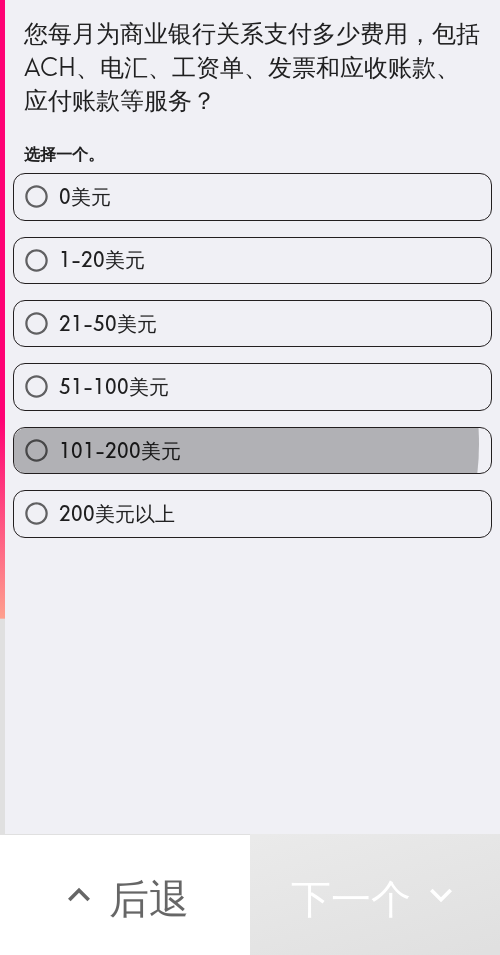 drag, startPoint x: 221, startPoint y: 444, endPoint x: 253, endPoint y: 452, distance: 32.984844 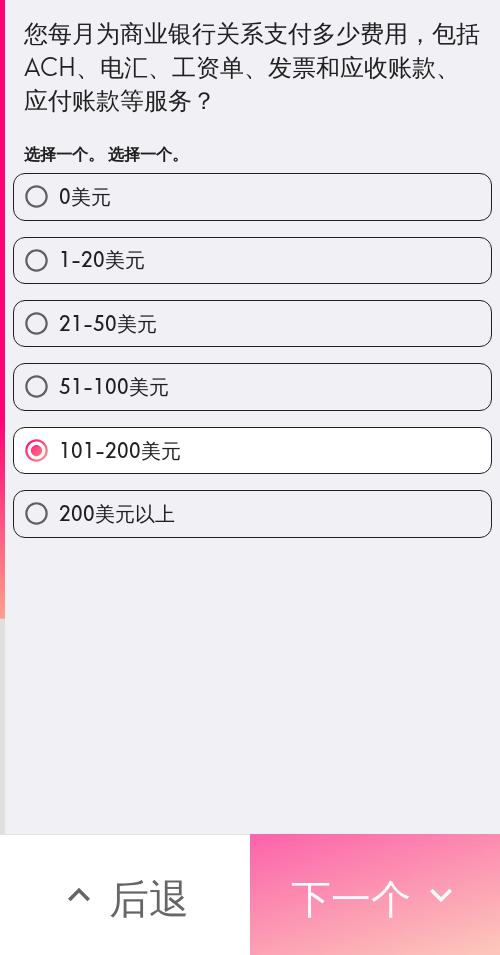drag, startPoint x: 377, startPoint y: 879, endPoint x: 497, endPoint y: 880, distance: 120.004166 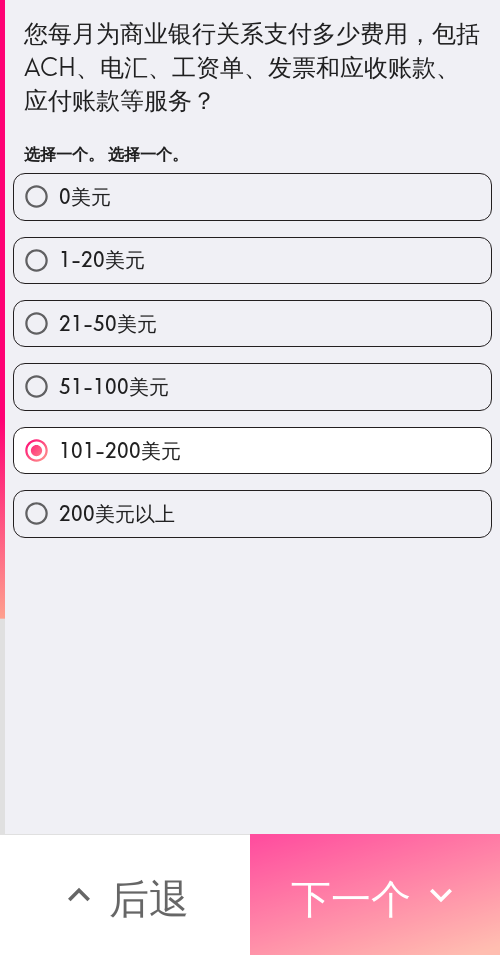 click on "下一个" at bounding box center (351, 898) 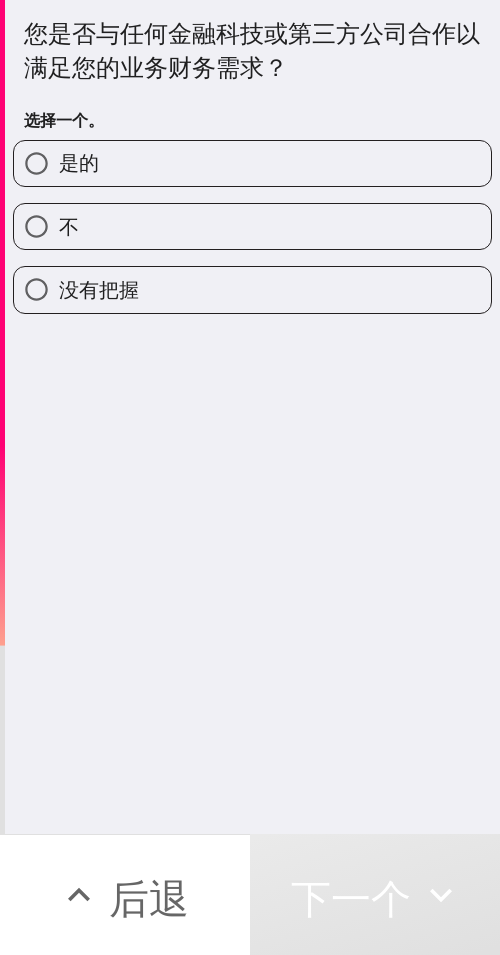 drag, startPoint x: 162, startPoint y: 140, endPoint x: 499, endPoint y: 144, distance: 337.02374 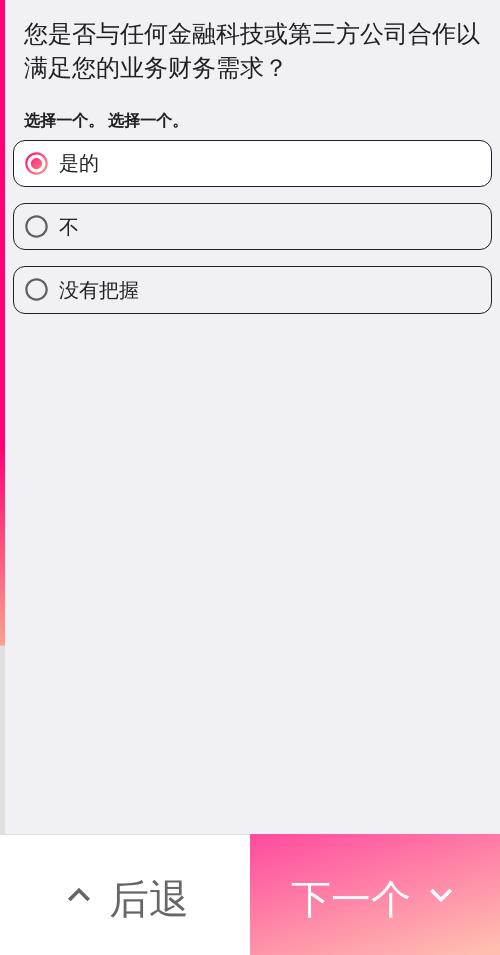 drag, startPoint x: 297, startPoint y: 868, endPoint x: 493, endPoint y: 873, distance: 196.06377 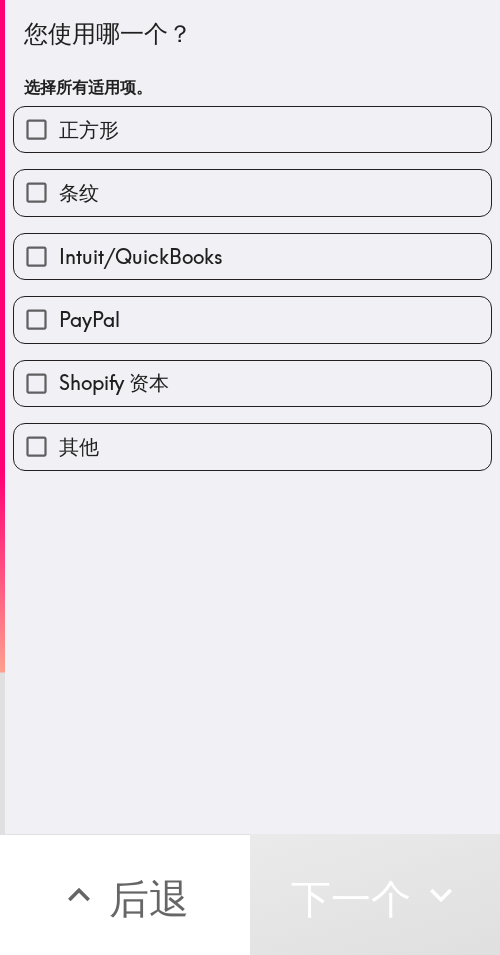 drag, startPoint x: 181, startPoint y: 329, endPoint x: 193, endPoint y: 338, distance: 15 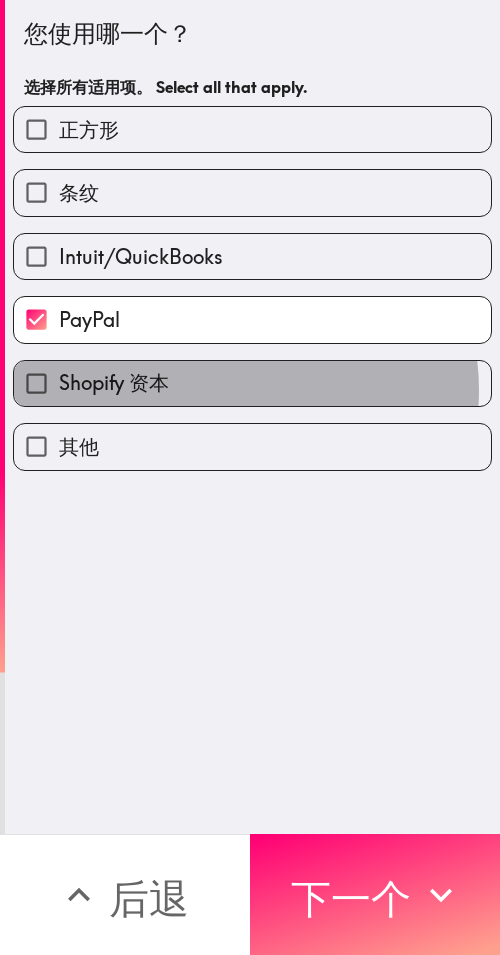 click on "Shopify 资本" at bounding box center (252, 383) 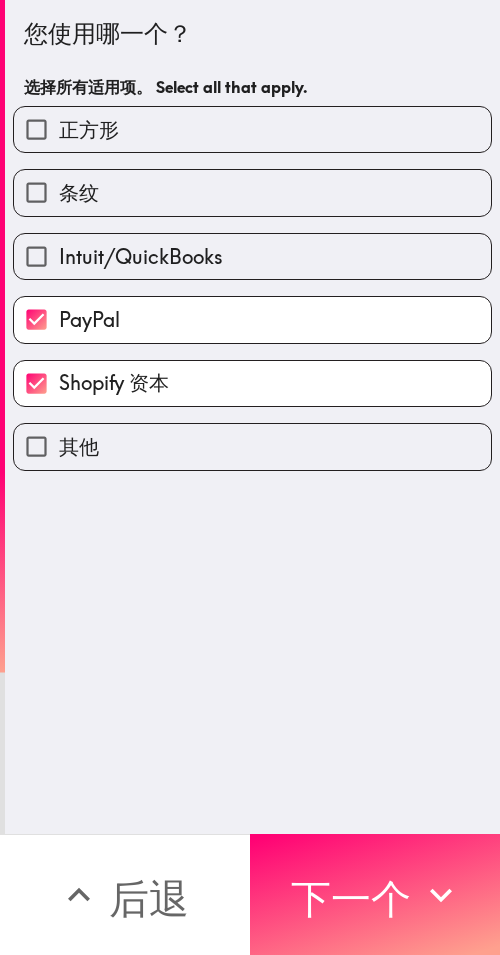 click on "Intuit/QuickBooks" at bounding box center (252, 256) 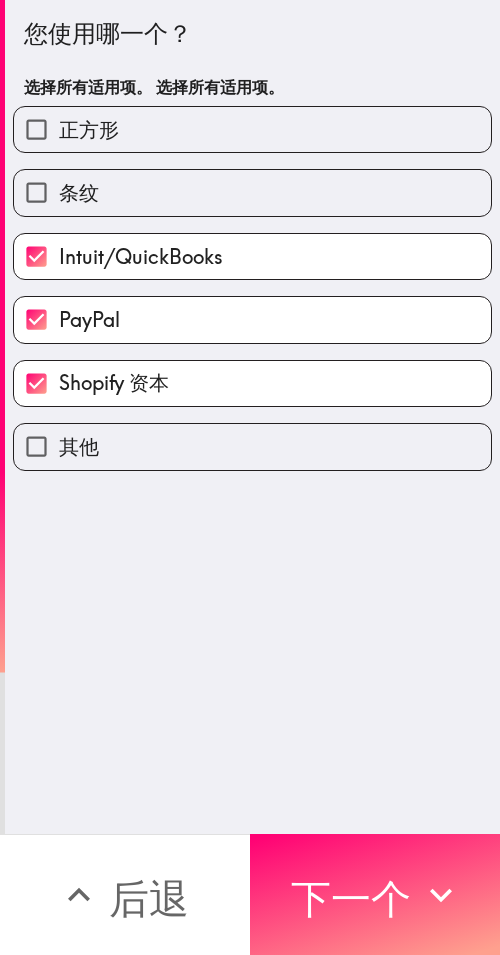 drag, startPoint x: 277, startPoint y: 877, endPoint x: 495, endPoint y: 886, distance: 218.1857 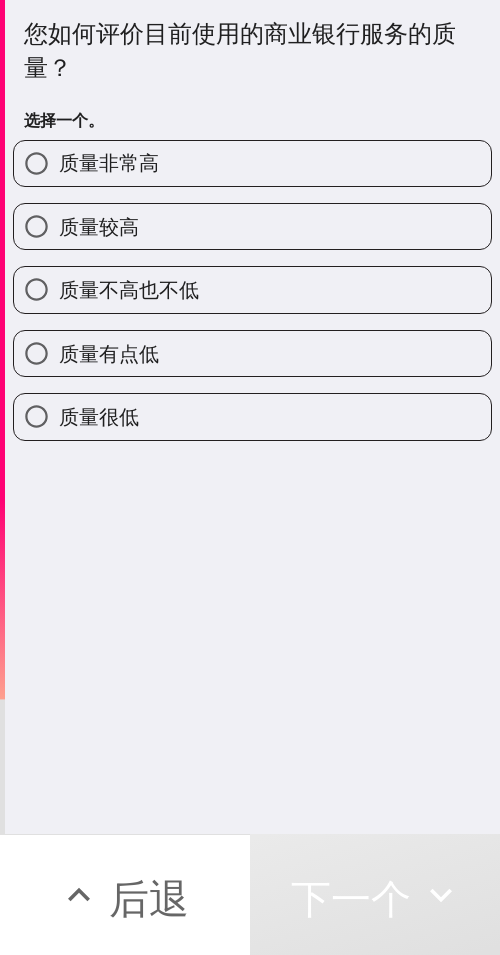 drag, startPoint x: 206, startPoint y: 179, endPoint x: 436, endPoint y: 193, distance: 230.42569 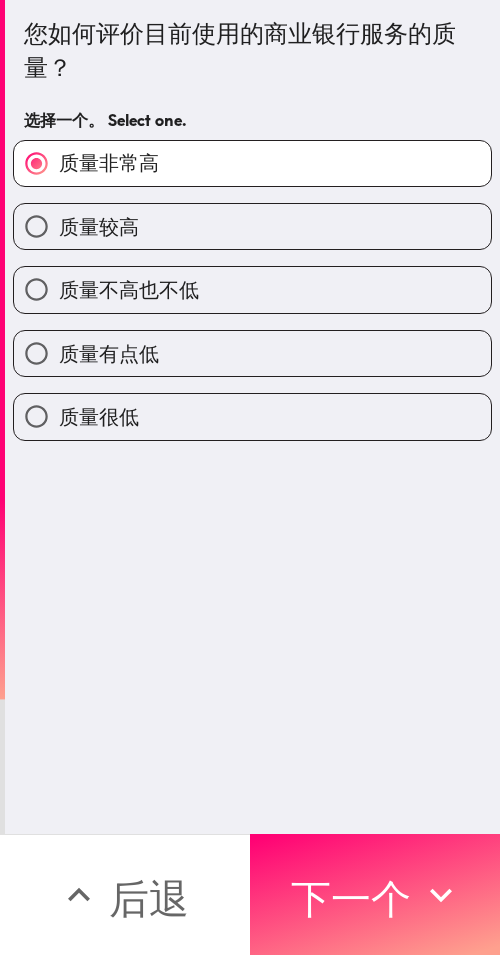 drag, startPoint x: 372, startPoint y: 893, endPoint x: 496, endPoint y: 797, distance: 156.81836 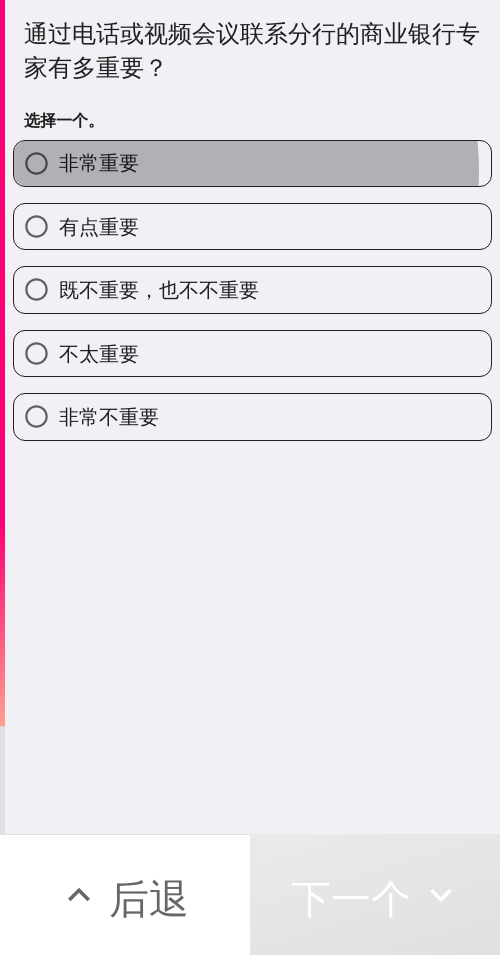 drag, startPoint x: 192, startPoint y: 171, endPoint x: 498, endPoint y: 254, distance: 317.05676 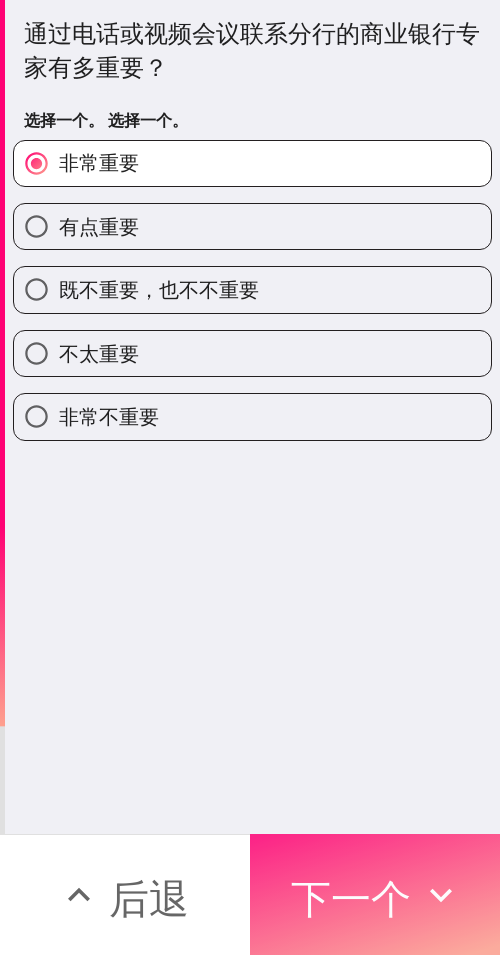 drag, startPoint x: 389, startPoint y: 877, endPoint x: 490, endPoint y: 877, distance: 101 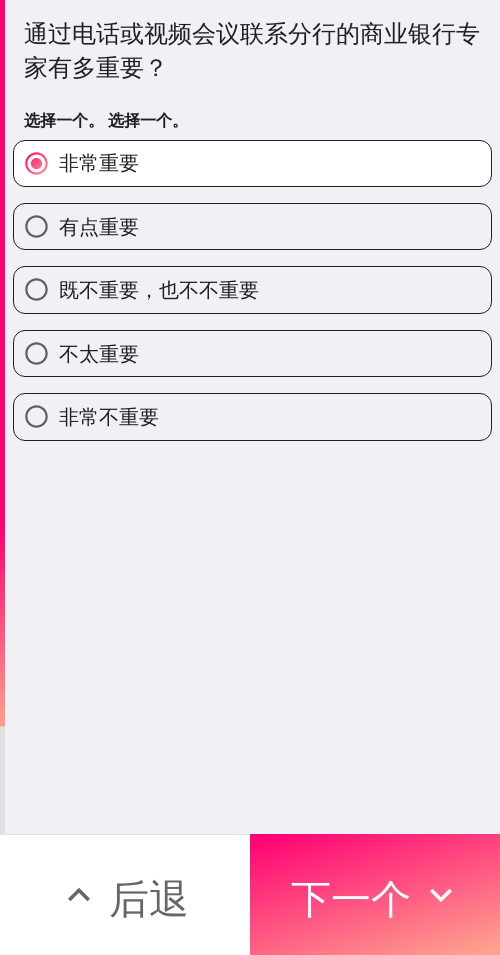 click on "下一个" at bounding box center (351, 898) 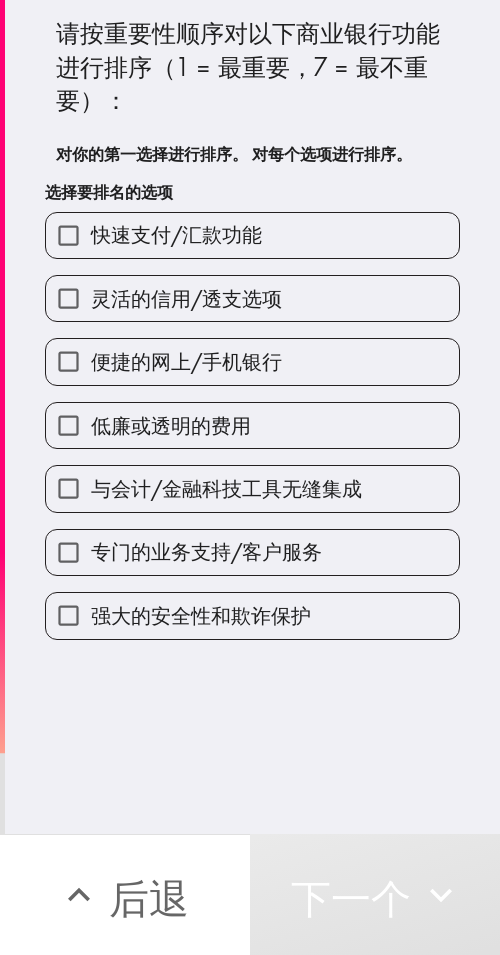 click on "强大的安全性和欺诈保护" at bounding box center (252, 615) 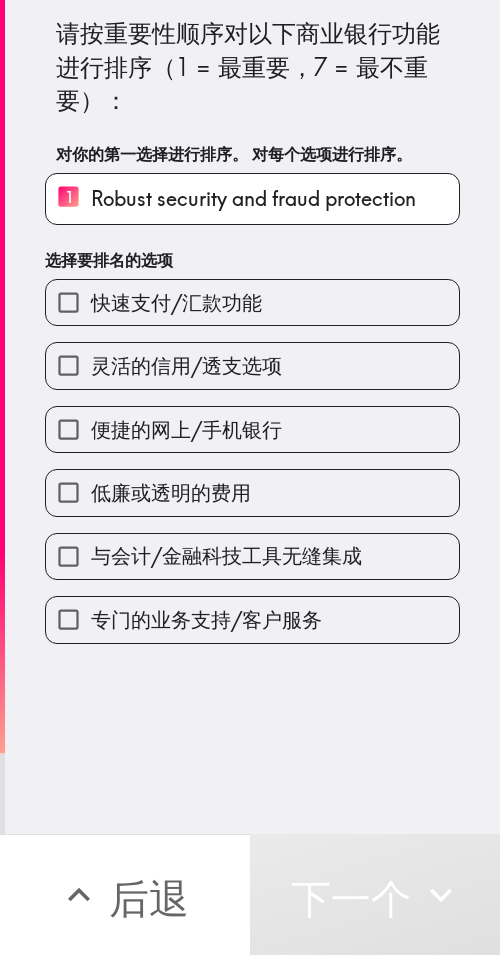 click on "低廉或透明的费用" at bounding box center (244, 484) 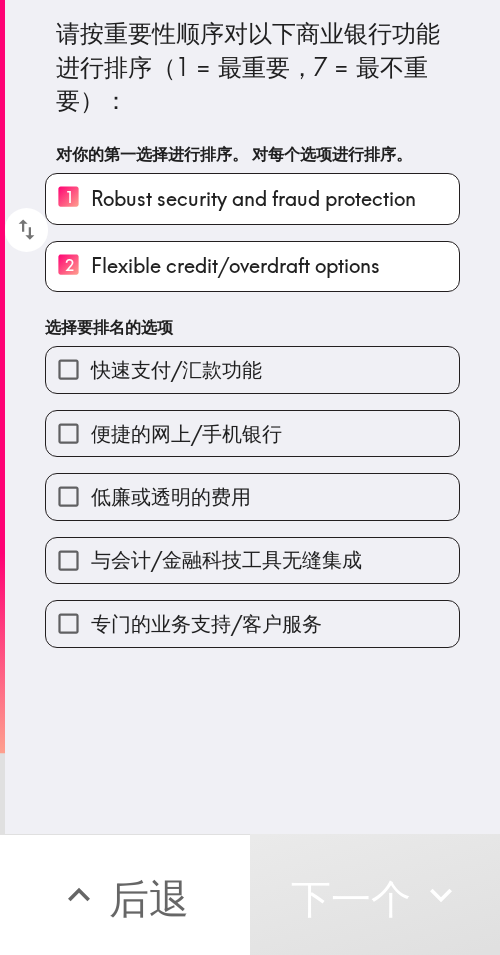 click on "请按重要性顺序对以下商业银行功能进行排序（1 = 最重要，7 = 最不重要）： 对你的第一选择进行排序。   对每个选项进行排序。 1 Robust security and fraud protection 2 Flexible credit/overdraft options 选择要排名的选项 快速支付/汇款功能 便捷的网上/手机银行 低廉或透明的费用 与会计/金融科技工具无缝集成 专门的业务支持/客户服务" at bounding box center (252, 324) 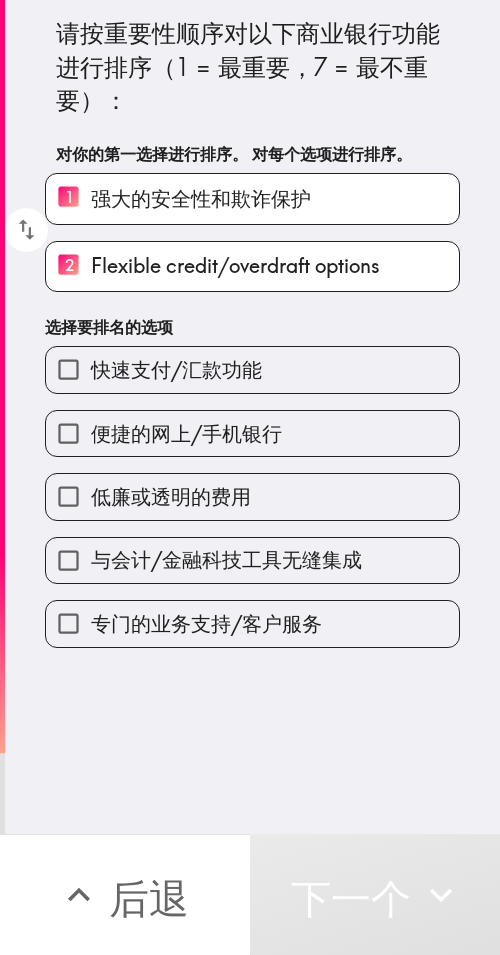 click on "快速支付/汇款功能" at bounding box center [252, 369] 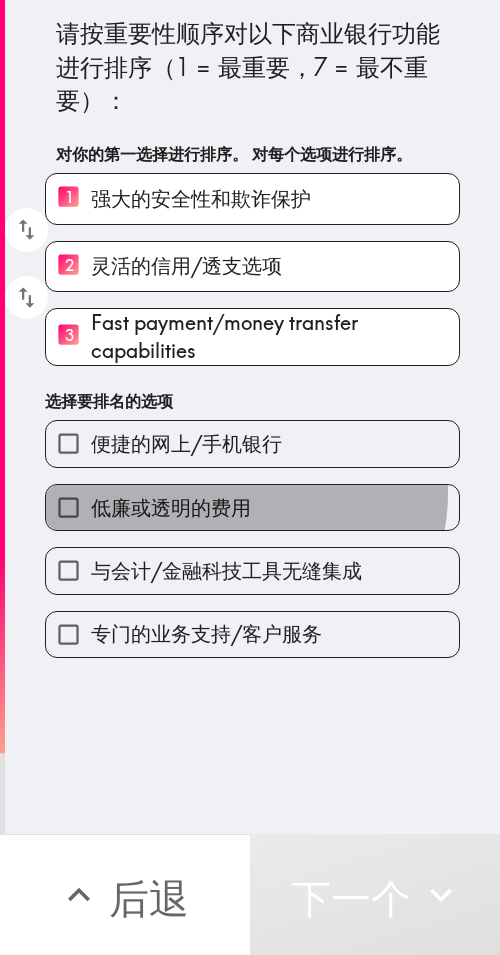 drag, startPoint x: 231, startPoint y: 496, endPoint x: 245, endPoint y: 602, distance: 106.92053 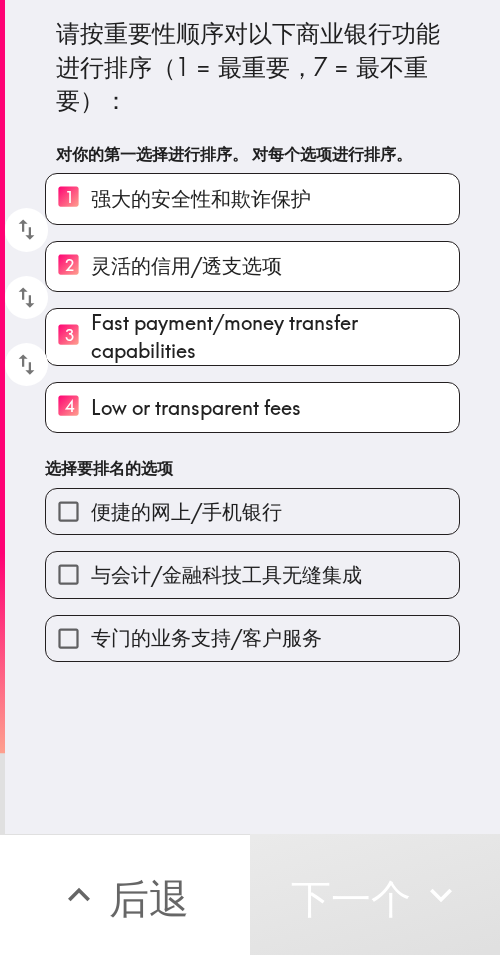 drag, startPoint x: 245, startPoint y: 603, endPoint x: 245, endPoint y: 614, distance: 11 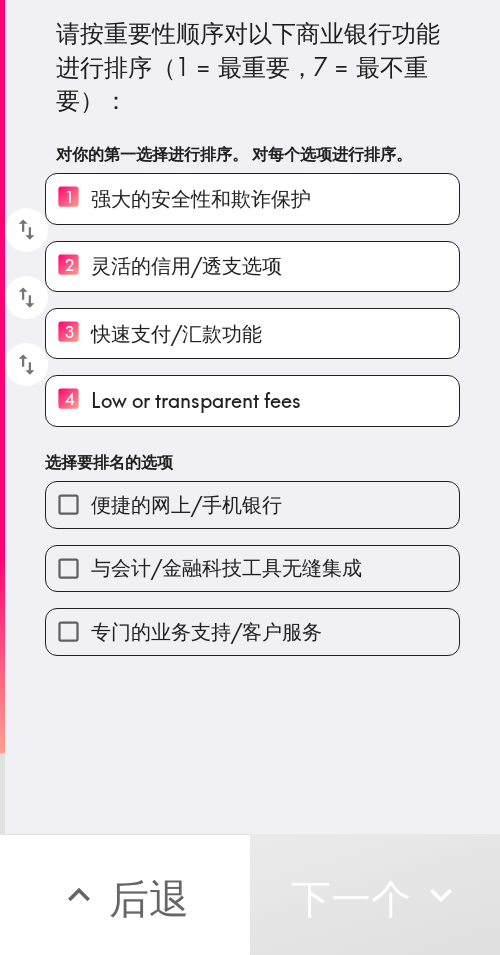 click on "专门的业务支持/客户服务" at bounding box center [206, 631] 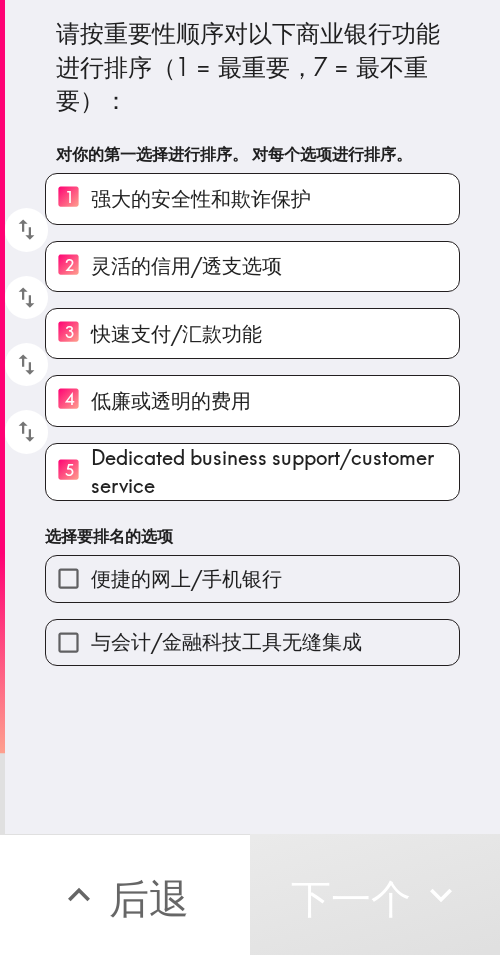 click on "便捷的网上/手机银行" at bounding box center [252, 578] 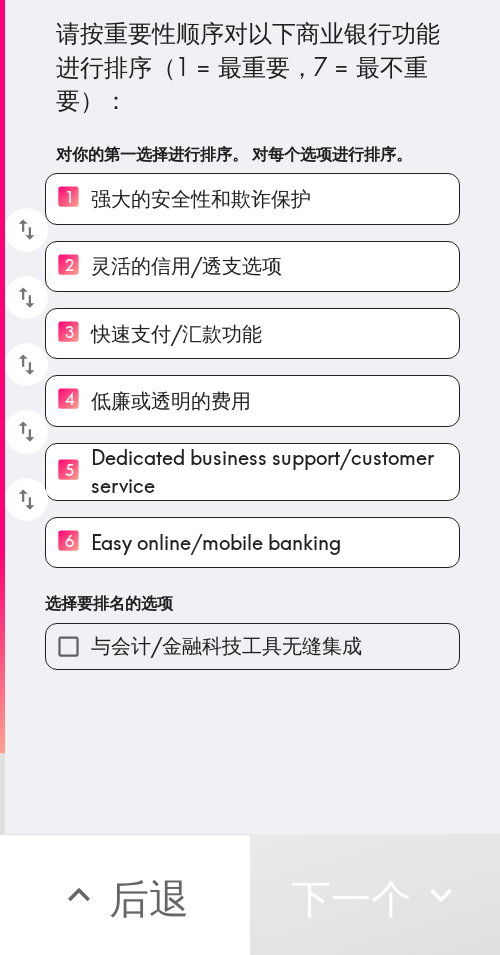 drag, startPoint x: 301, startPoint y: 654, endPoint x: 498, endPoint y: 625, distance: 199.12308 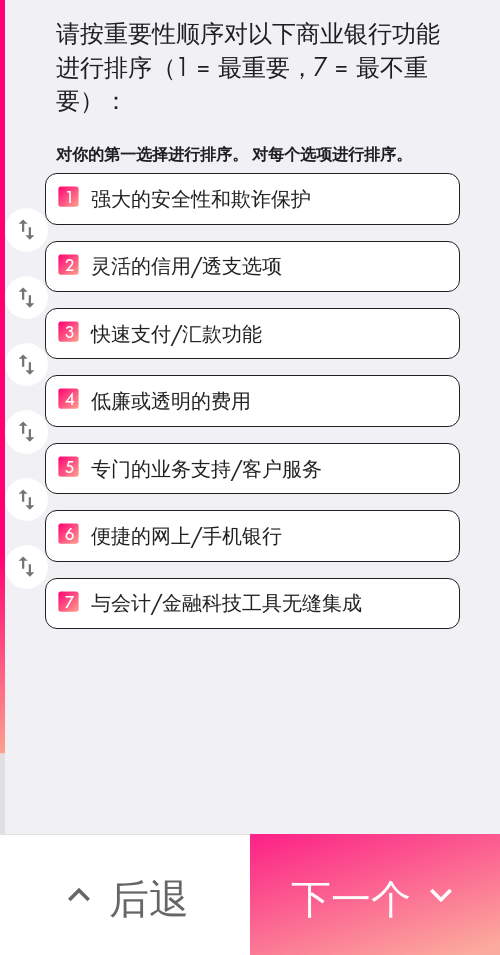 drag, startPoint x: 309, startPoint y: 880, endPoint x: 324, endPoint y: 880, distance: 15 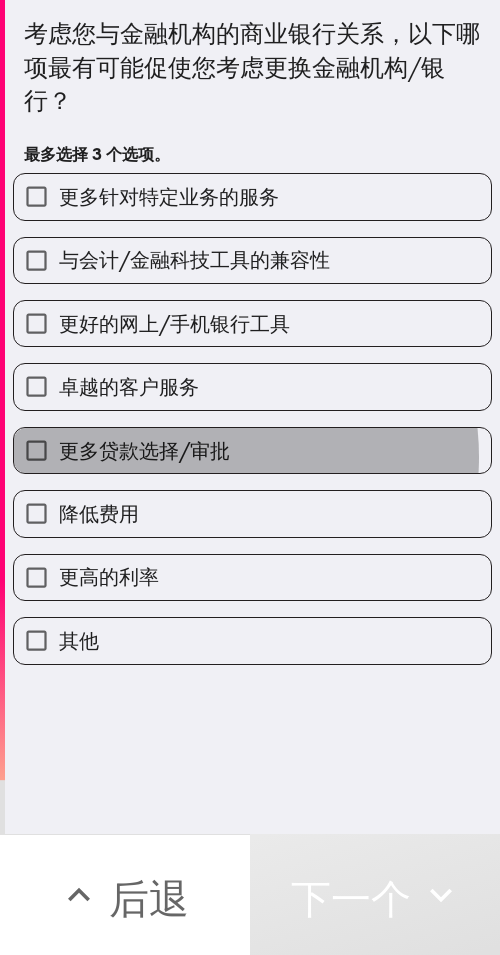 click on "更多贷款选择/审批" at bounding box center [144, 450] 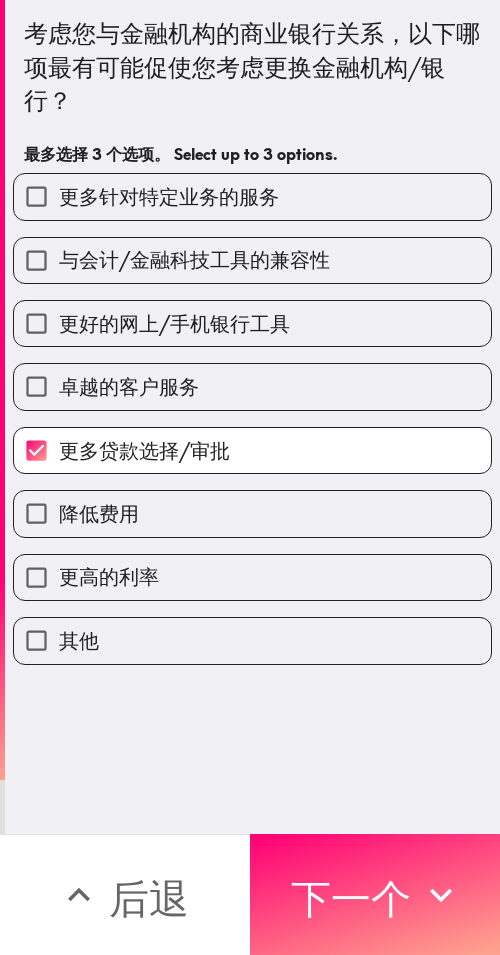 click on "降低费用" at bounding box center (252, 513) 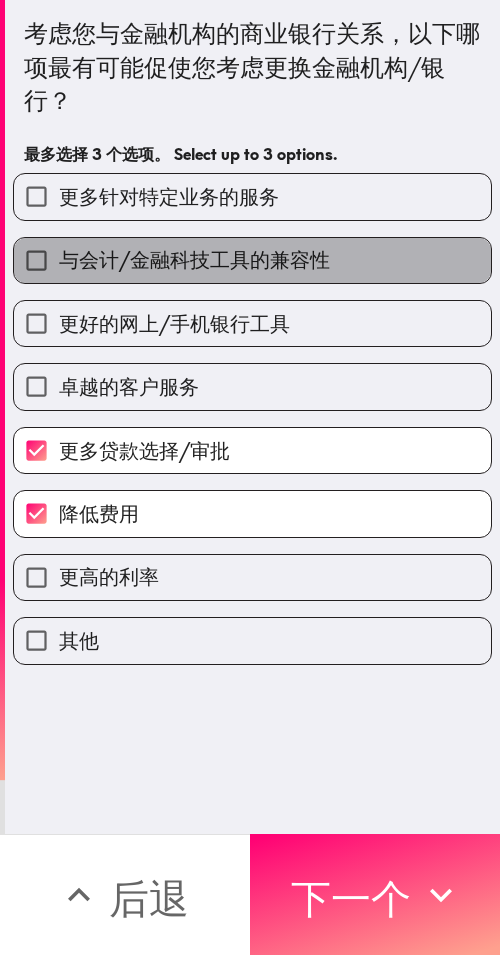 click on "与会计/金融科技工具的兼容性" at bounding box center [194, 260] 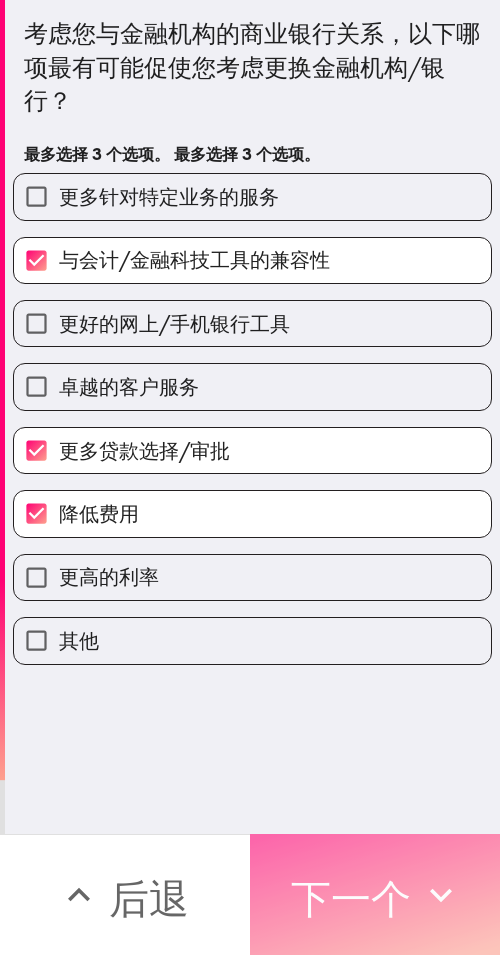 click on "下一个" at bounding box center (351, 898) 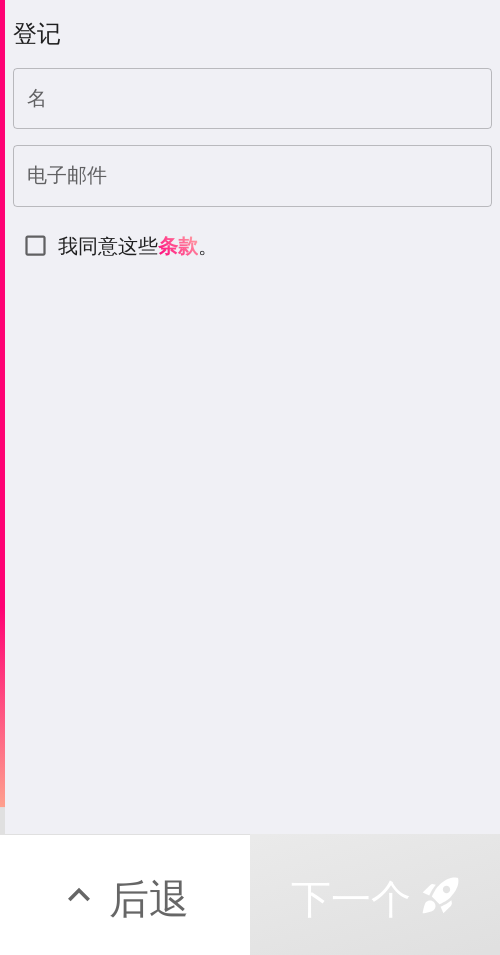 scroll, scrollTop: 0, scrollLeft: 0, axis: both 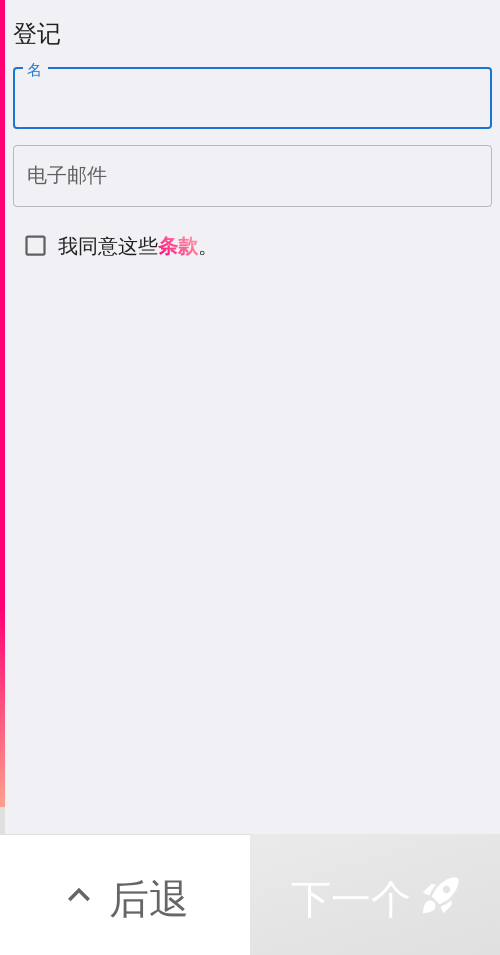 paste on "[FIRST]" 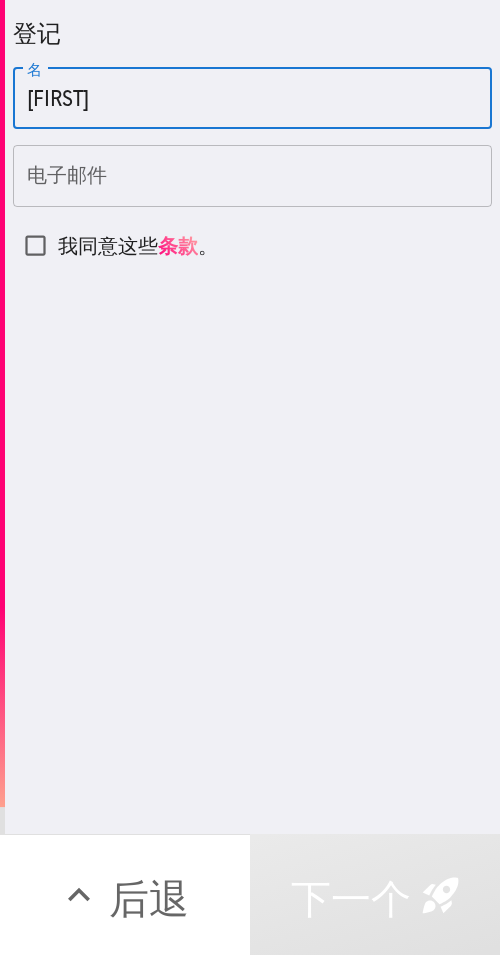 type on "[FIRST]" 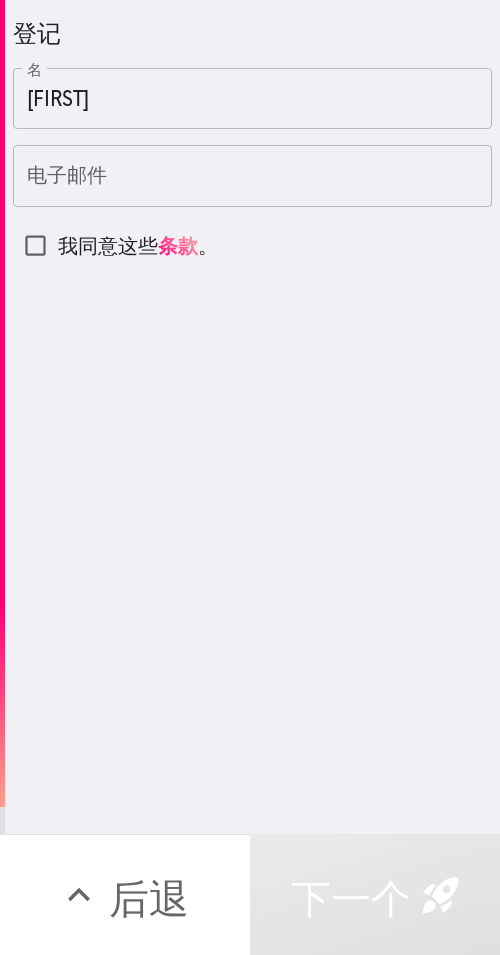 click on "电子邮件" at bounding box center (252, 176) 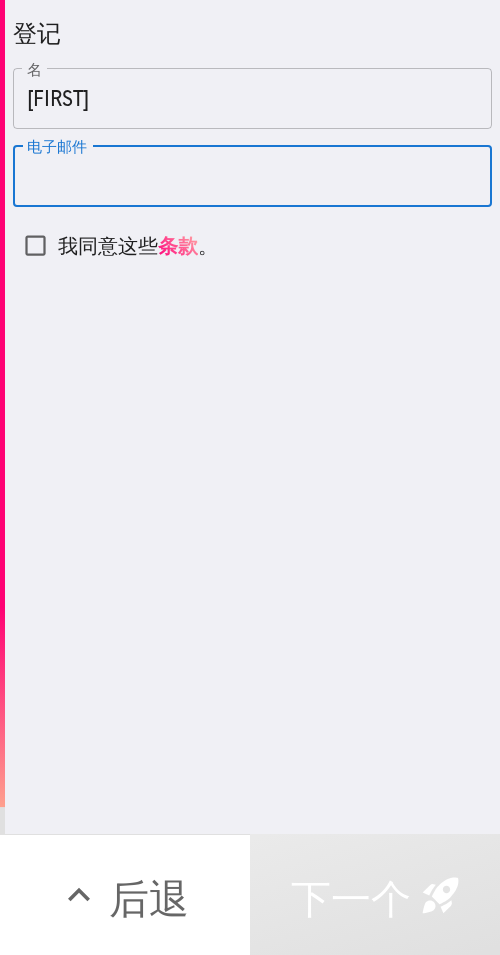 paste on "[EMAIL]" 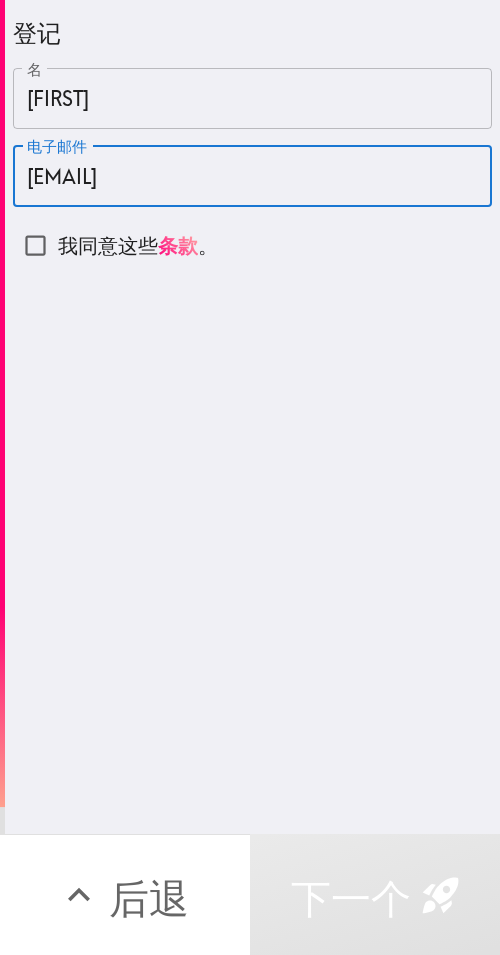 type on "[EMAIL]" 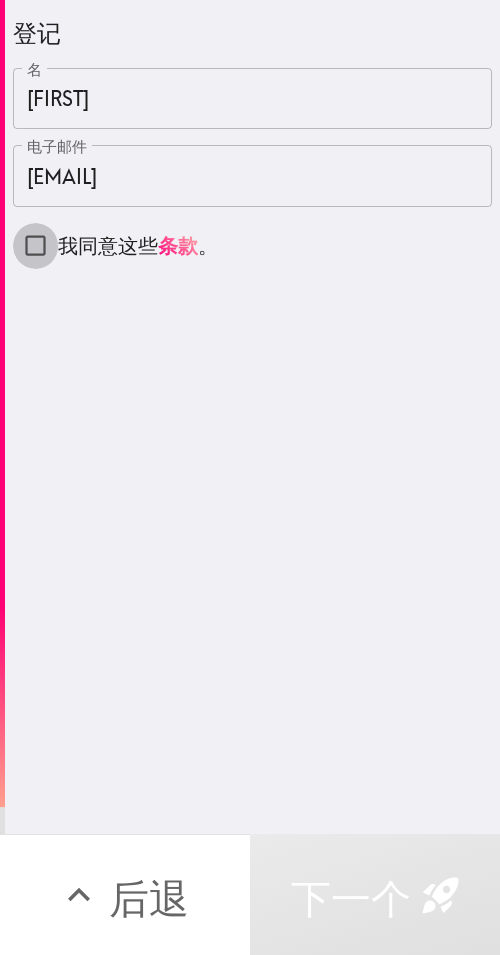 click on "我同意这些 条款 。" at bounding box center [35, 245] 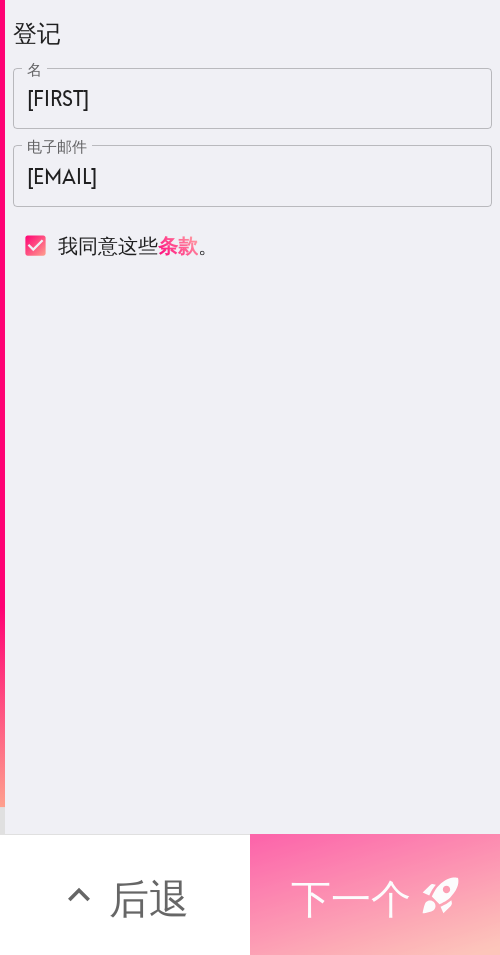 click on "下一个" at bounding box center (351, 898) 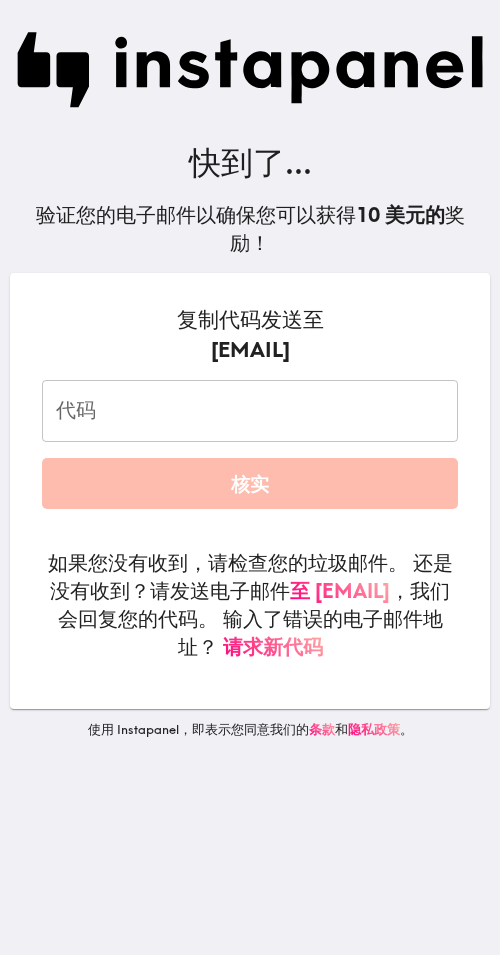 click on "代码" at bounding box center [250, 411] 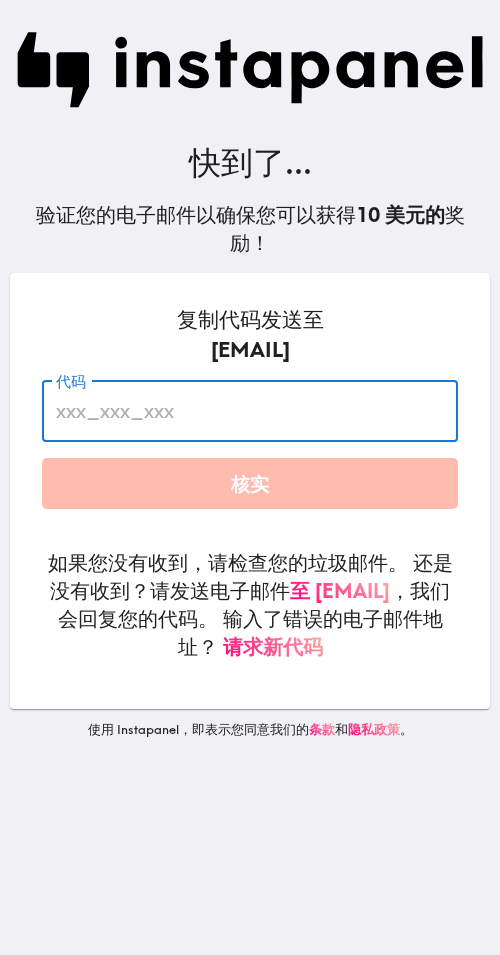 paste on "FYL_ebF_hHD" 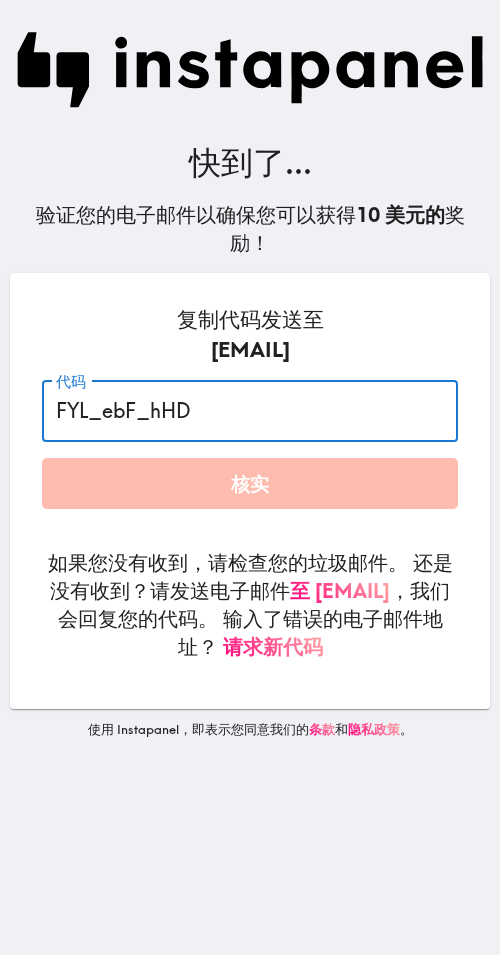 type on "FYL_ebF_hHD" 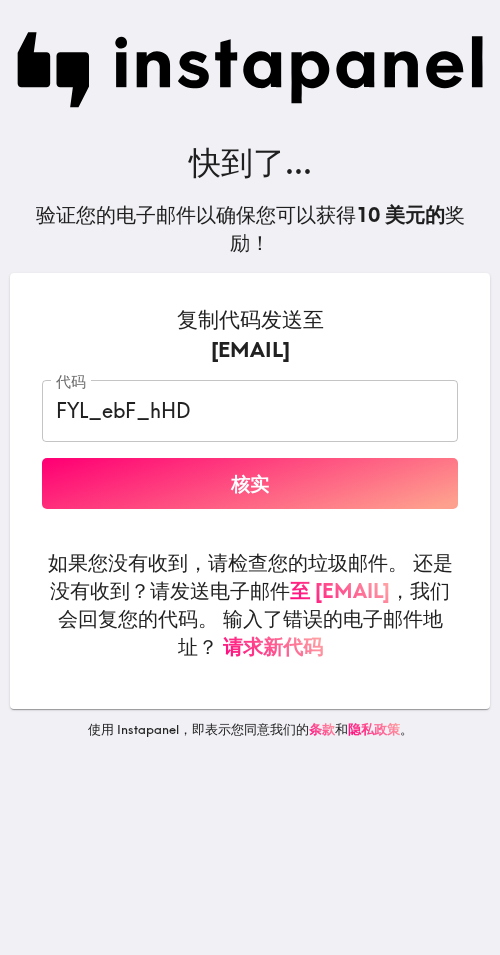 click on "核实" at bounding box center [250, 484] 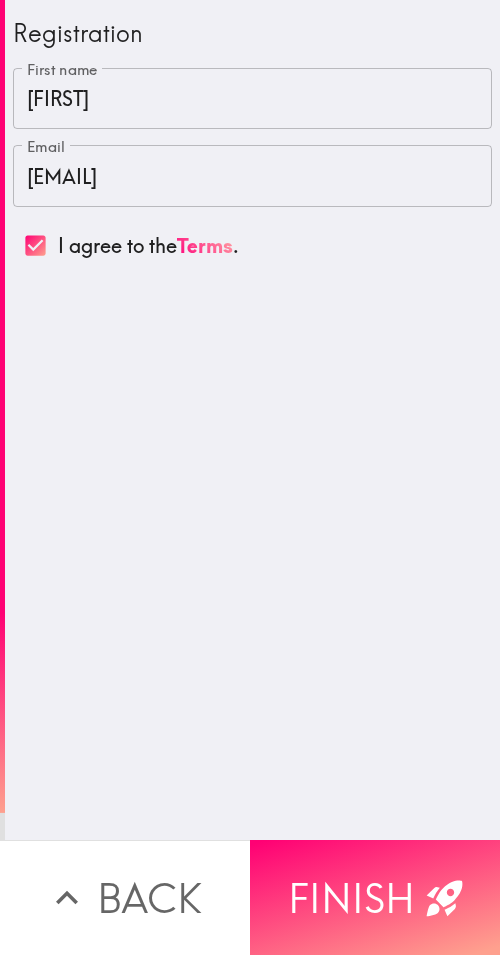scroll, scrollTop: 0, scrollLeft: 0, axis: both 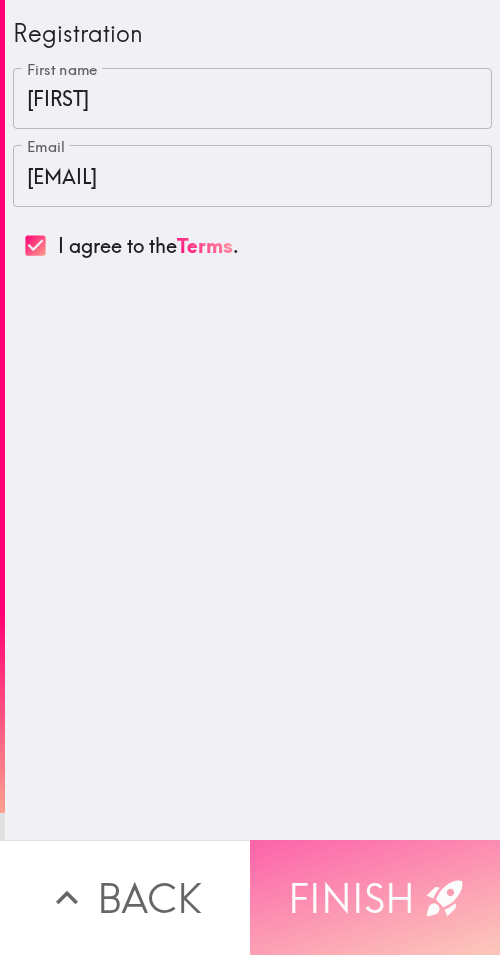 click on "Finish" at bounding box center [375, 897] 